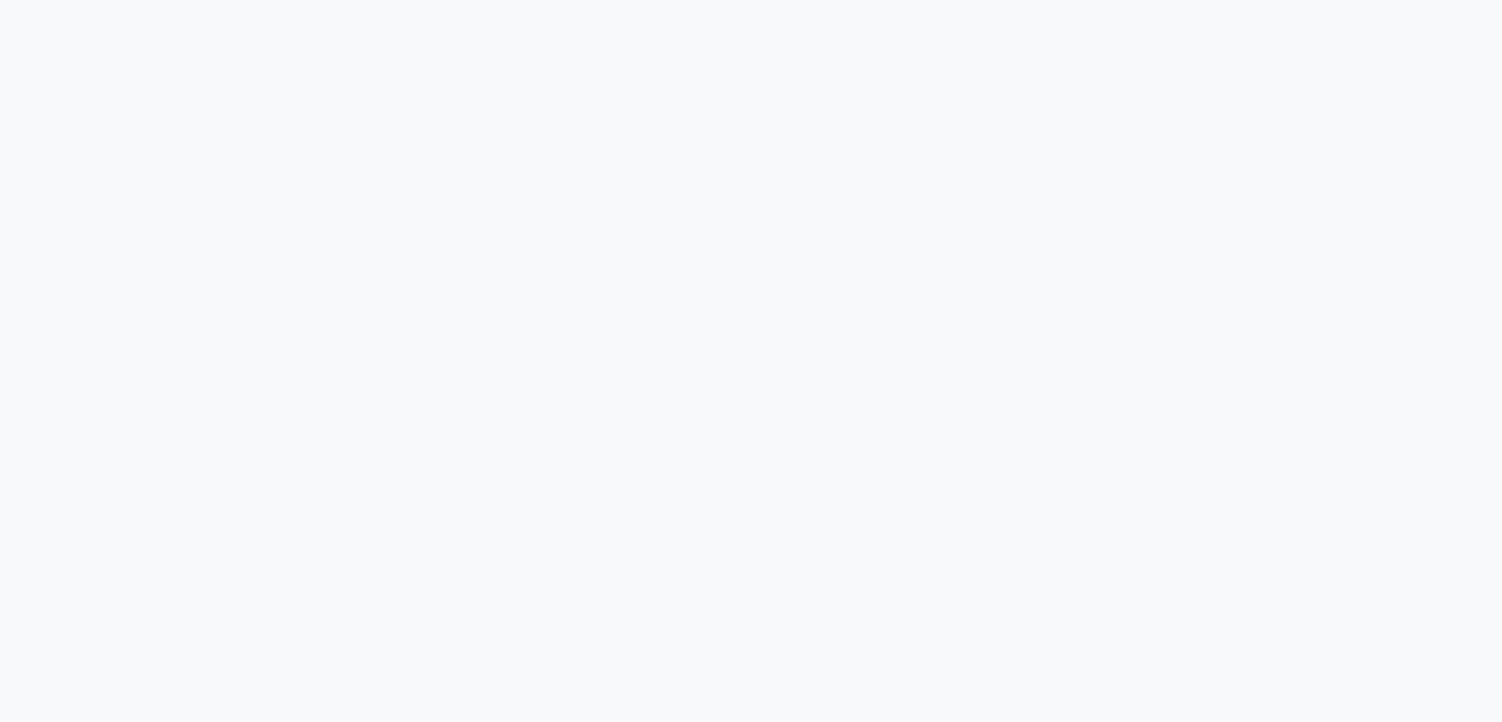scroll, scrollTop: 0, scrollLeft: 0, axis: both 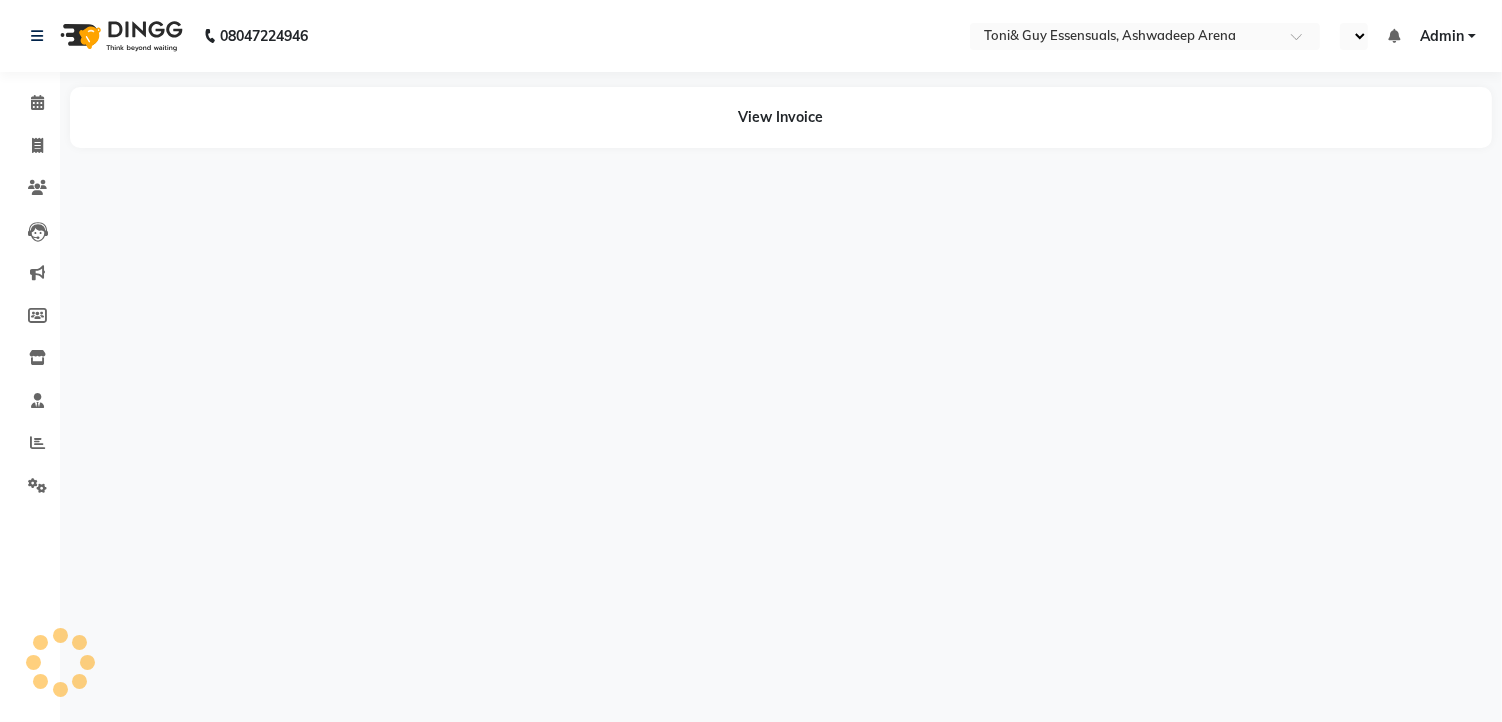 select on "en" 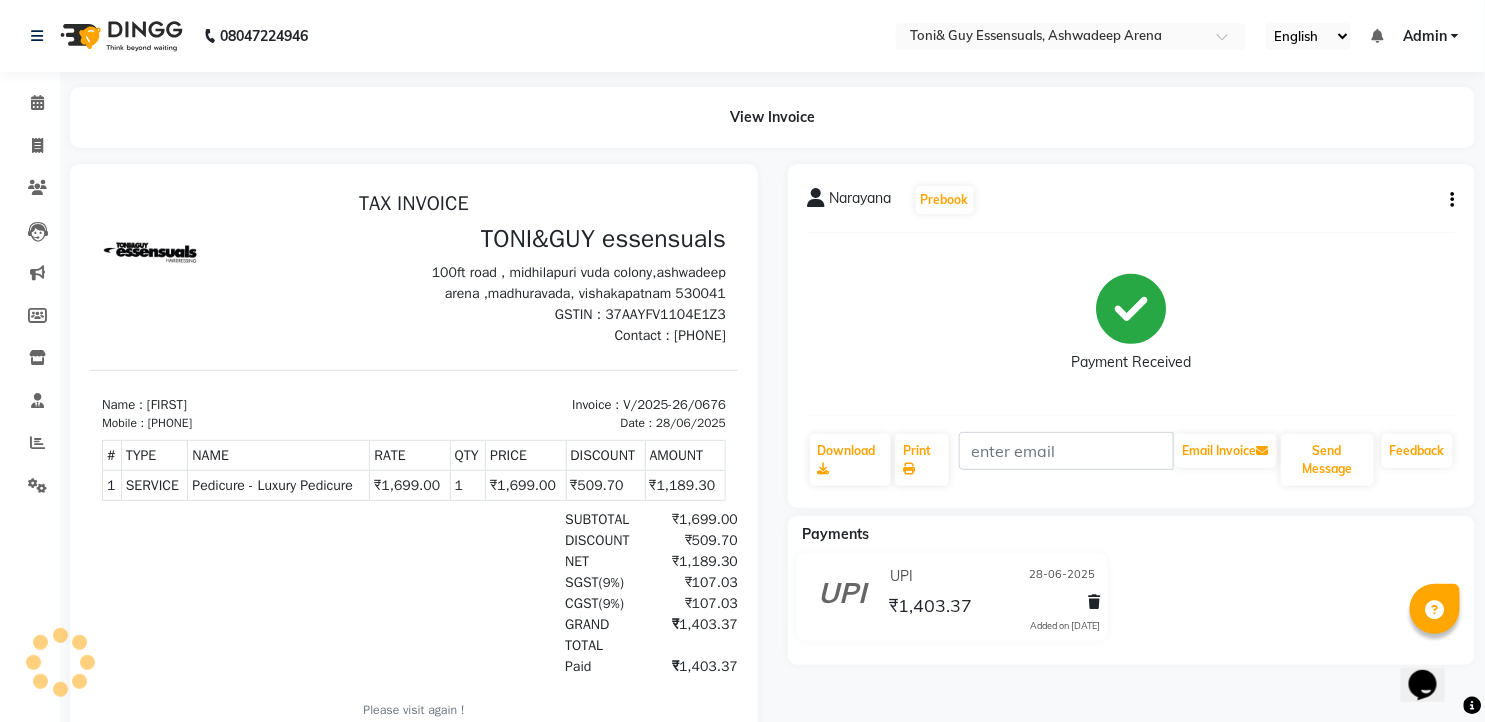scroll, scrollTop: 0, scrollLeft: 0, axis: both 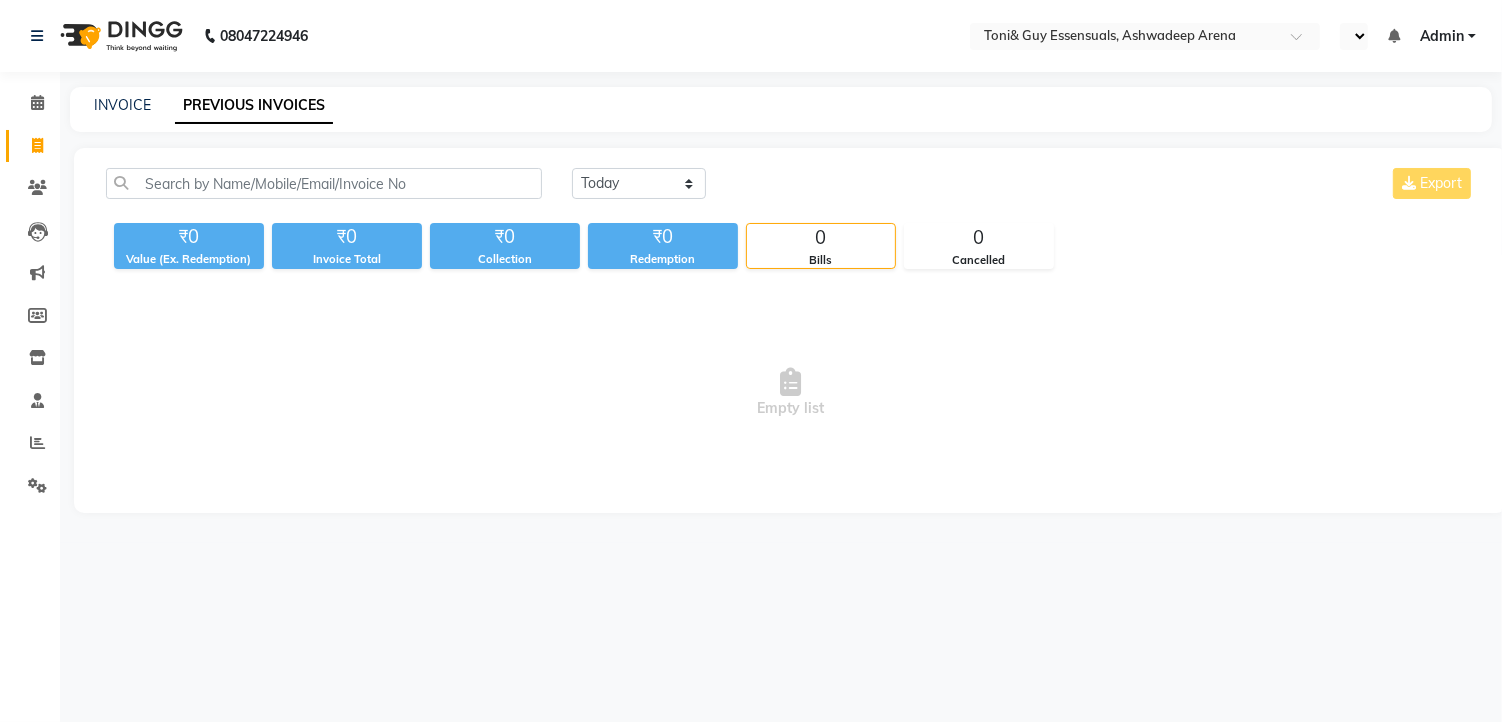 select on "en" 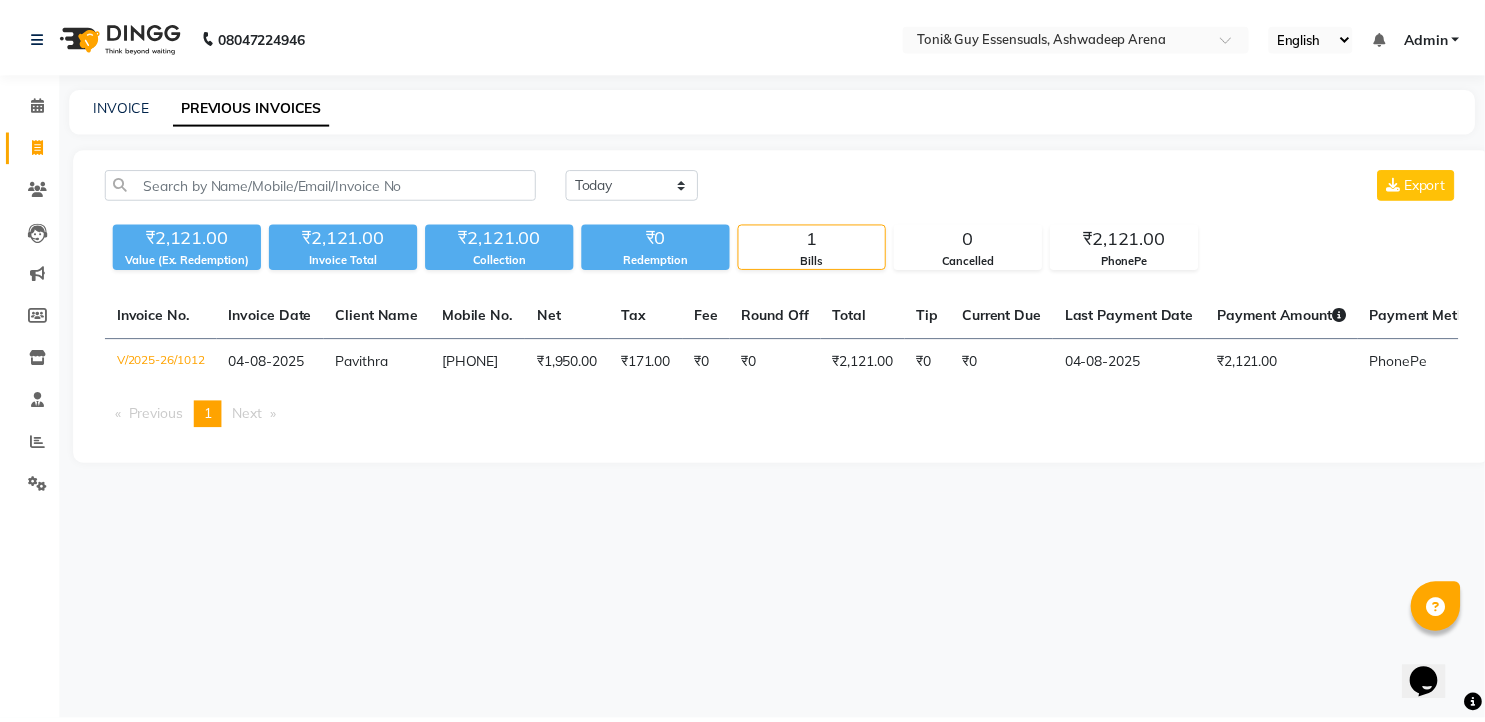 scroll, scrollTop: 0, scrollLeft: 0, axis: both 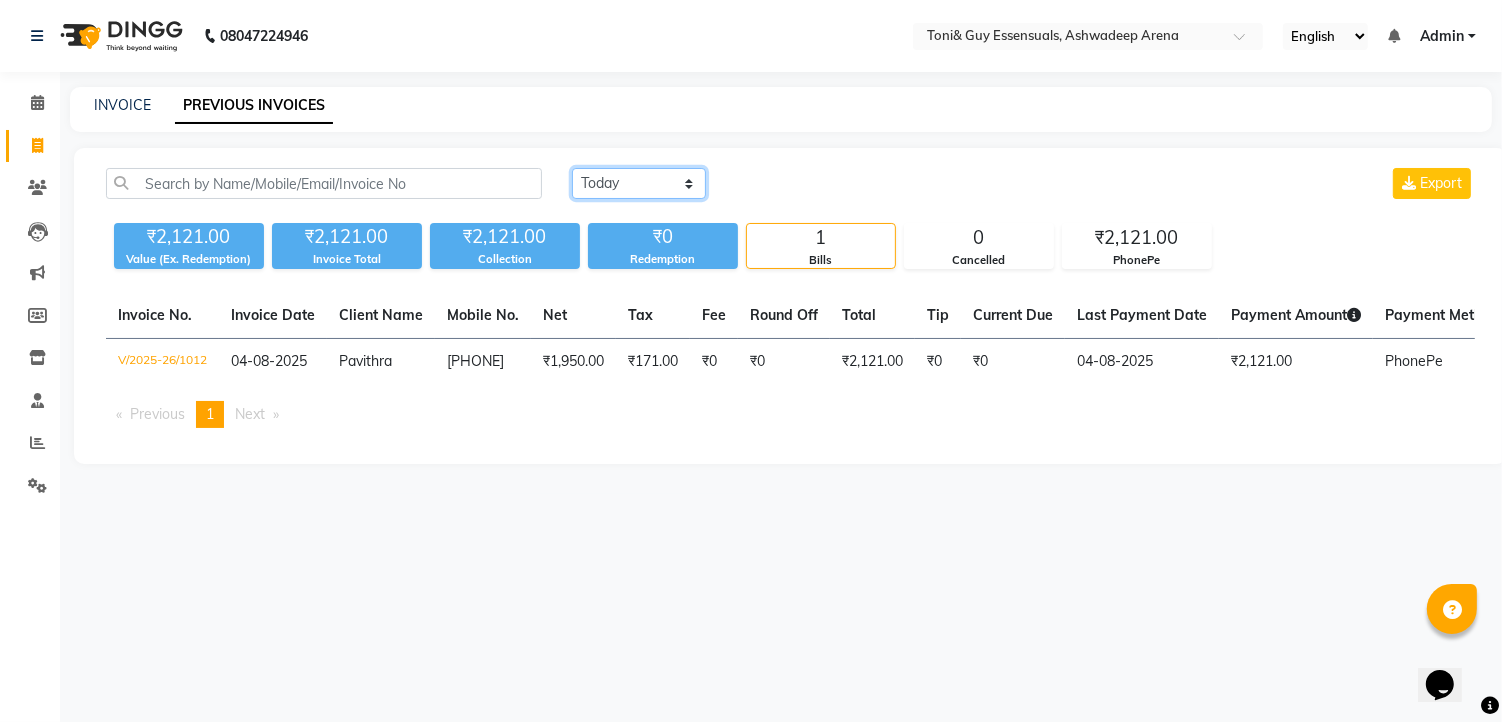 click on "Today Yesterday Custom Range" 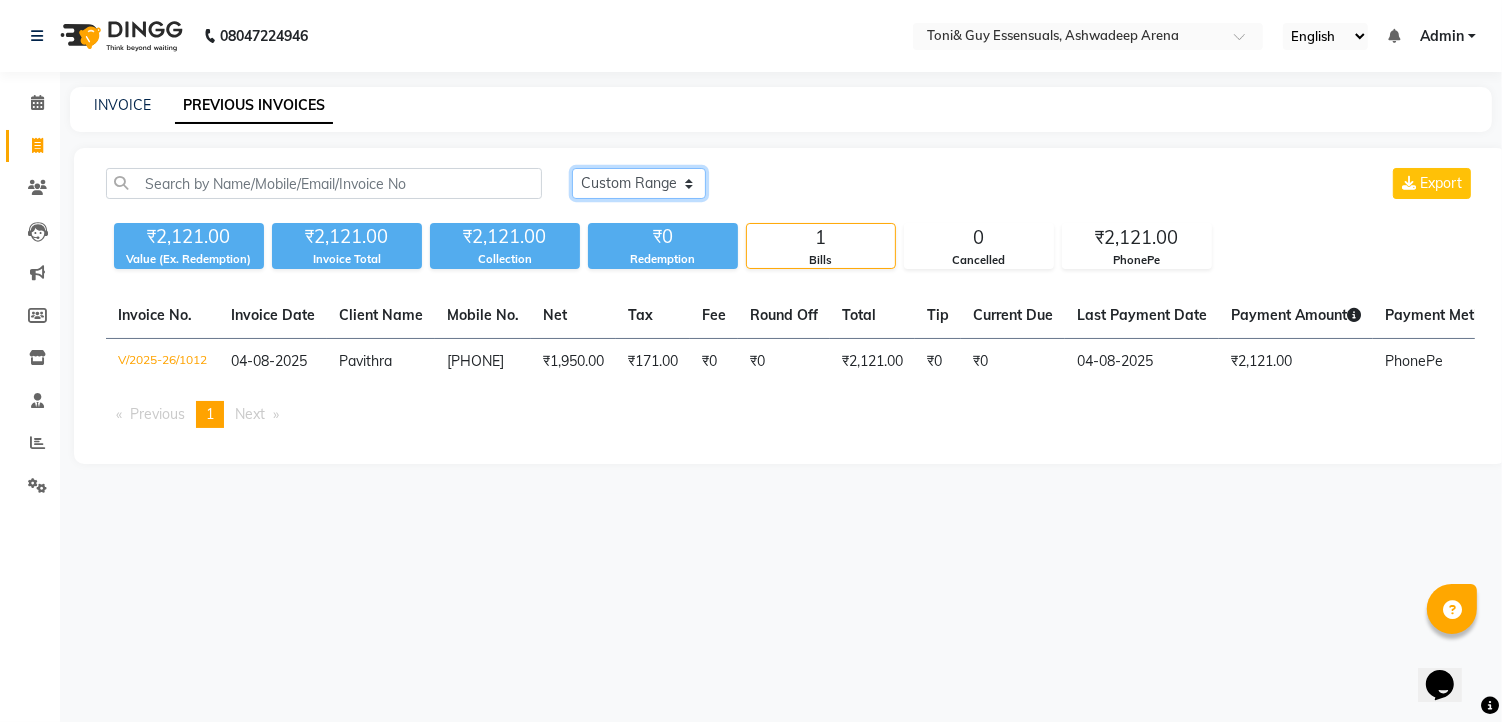 click on "Today Yesterday Custom Range" 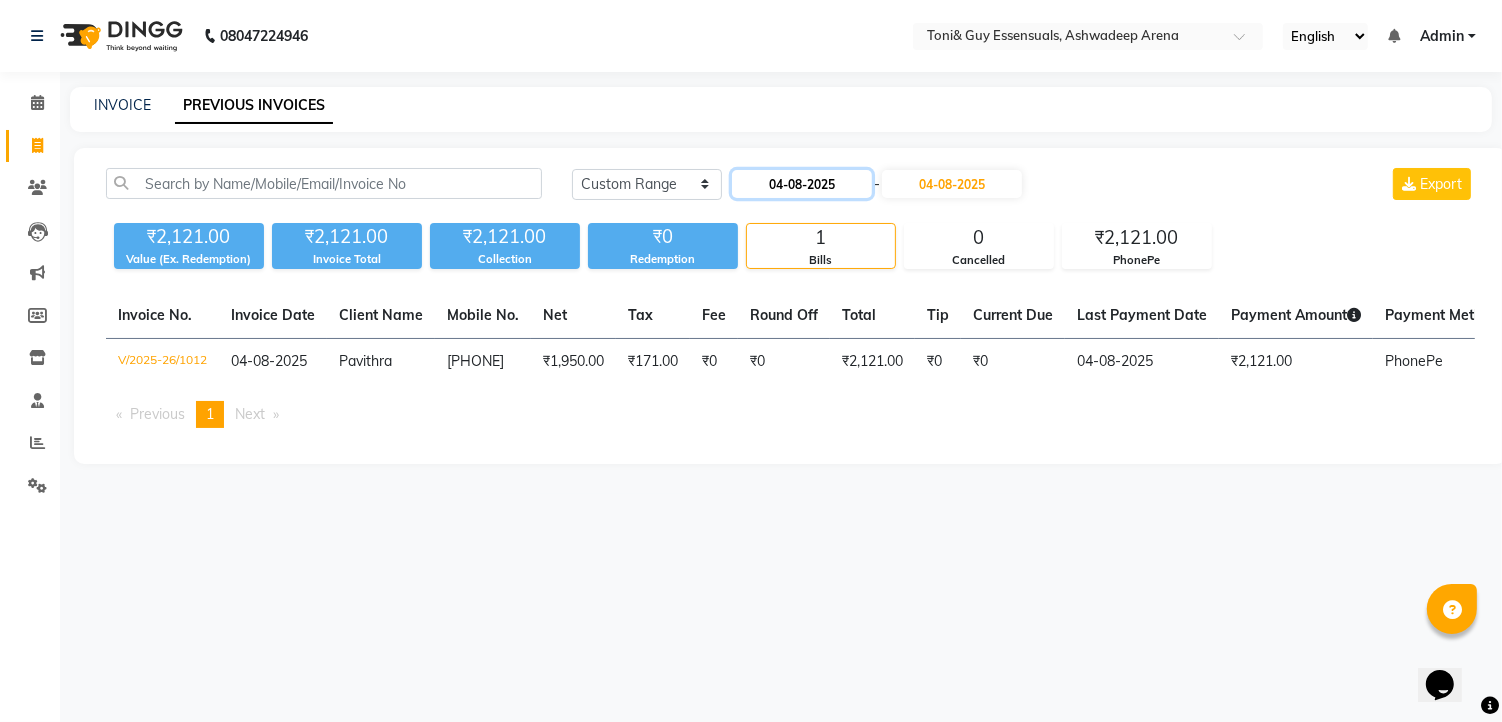 click on "04-08-2025" 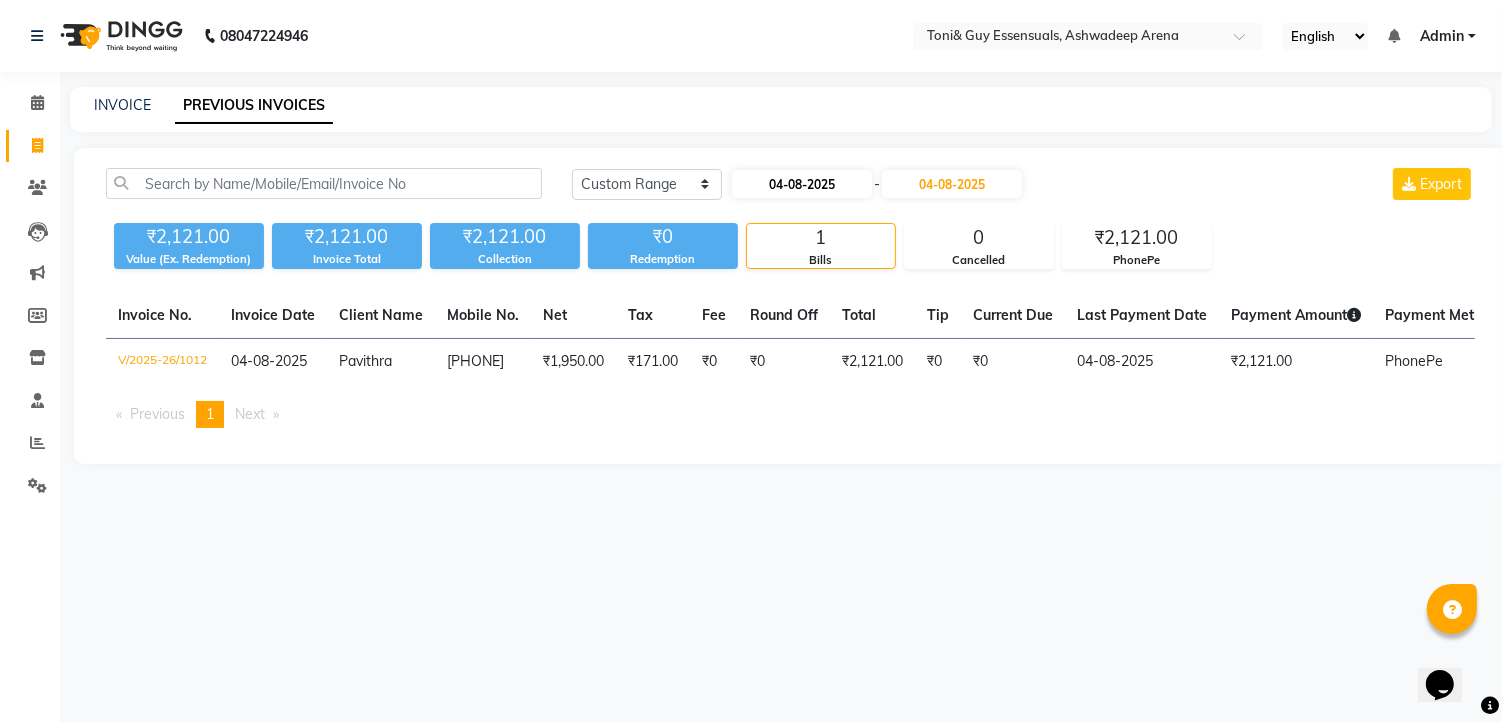 select on "8" 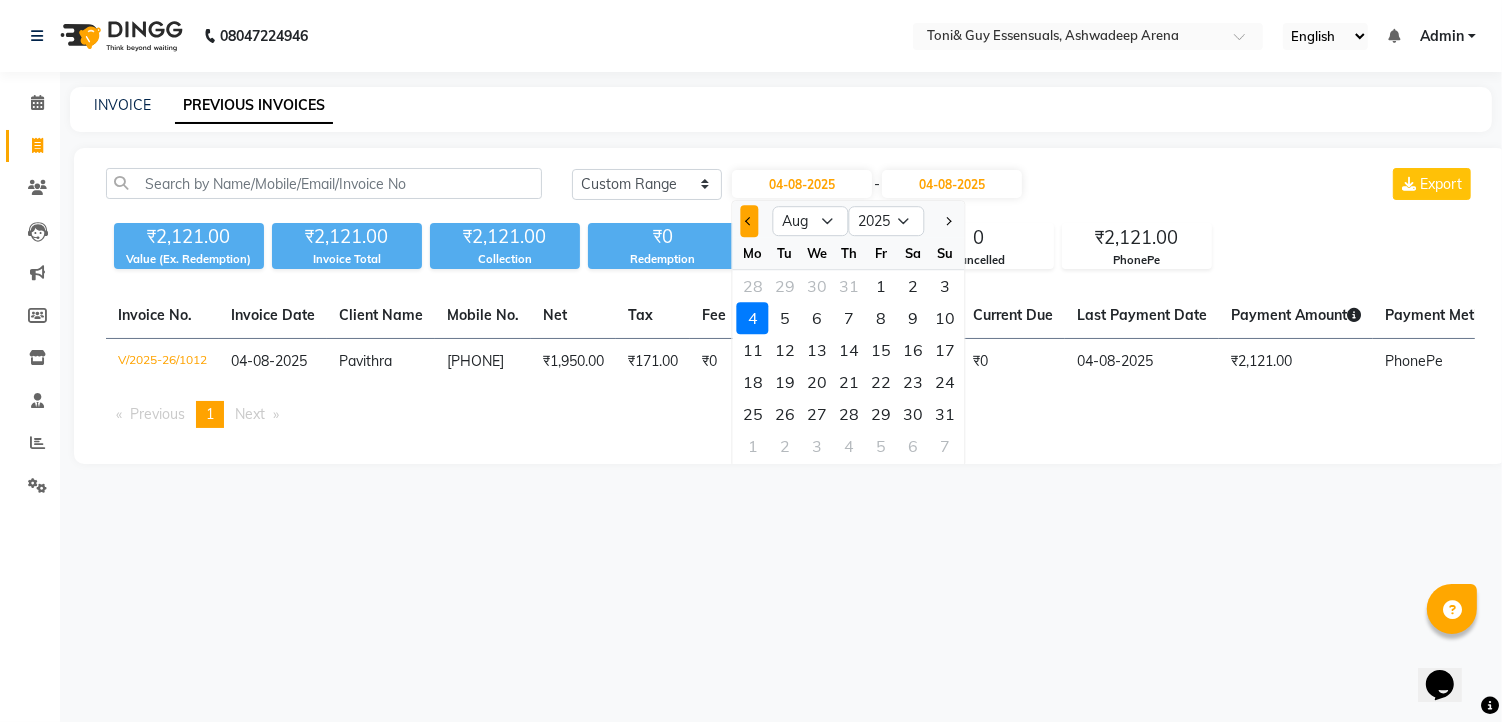 click 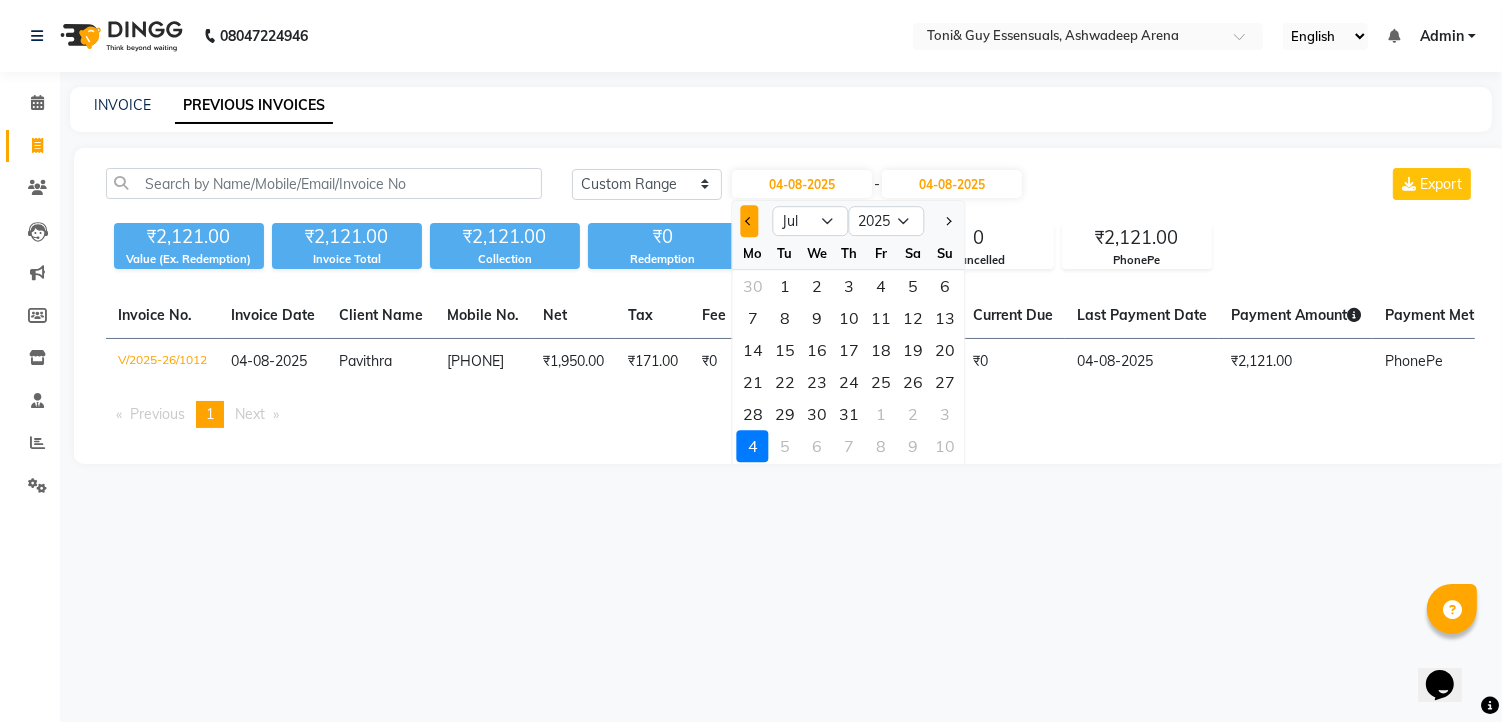 click 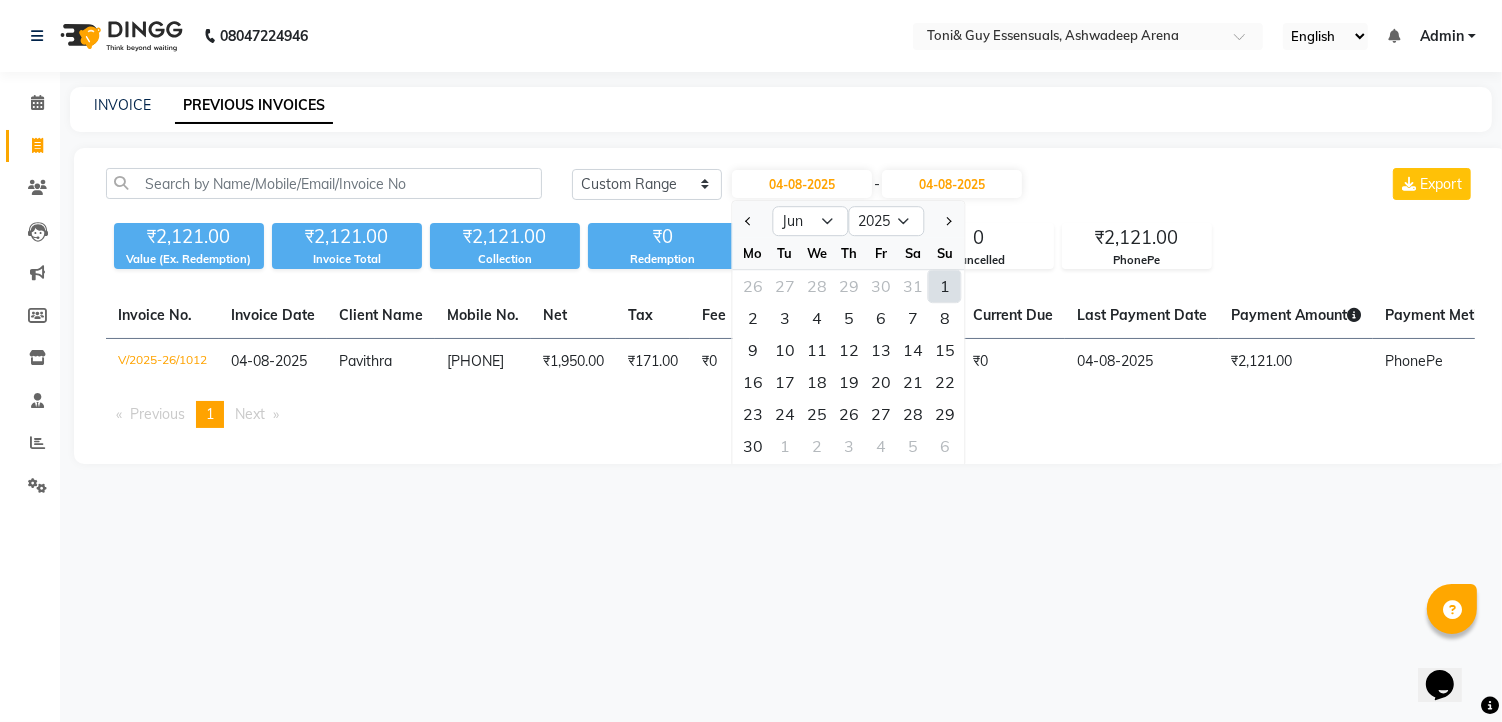 click on "1" 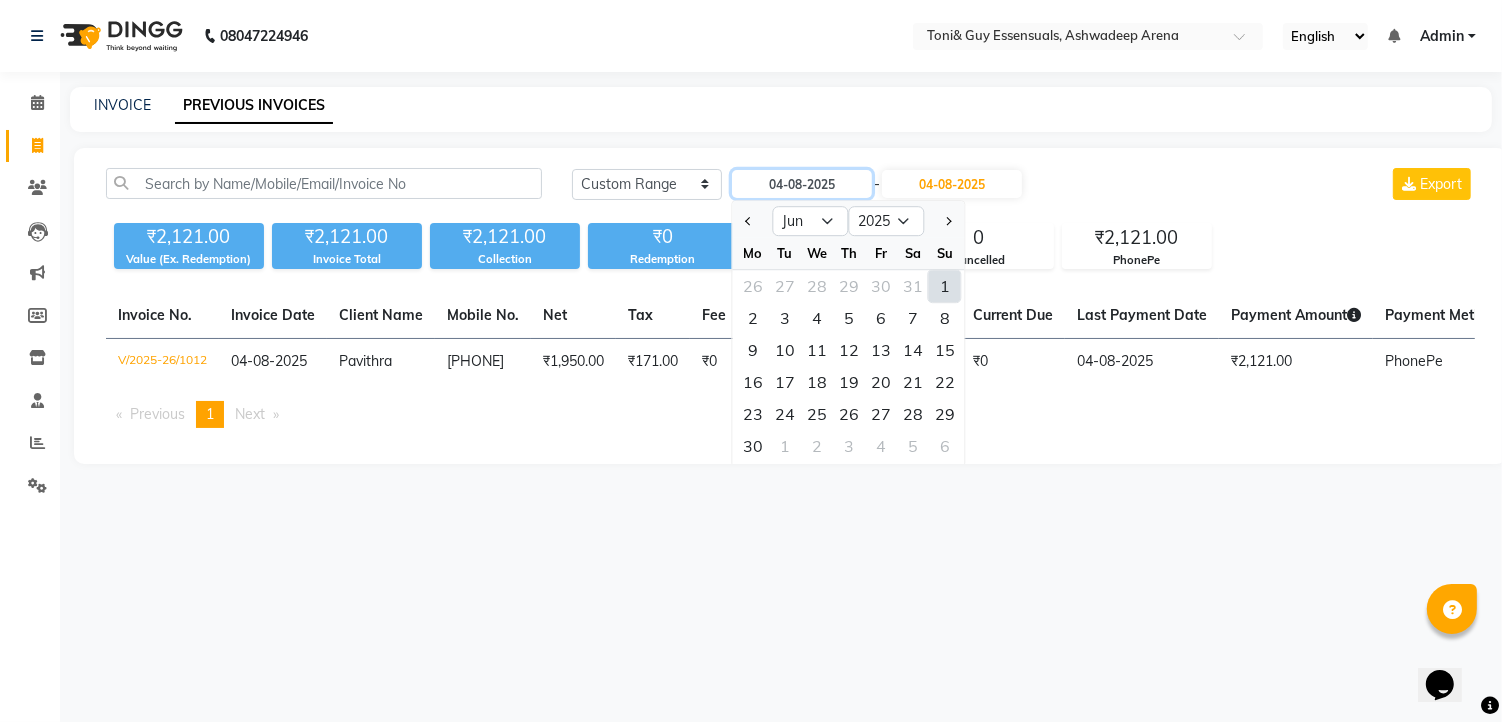 type on "01-06-2025" 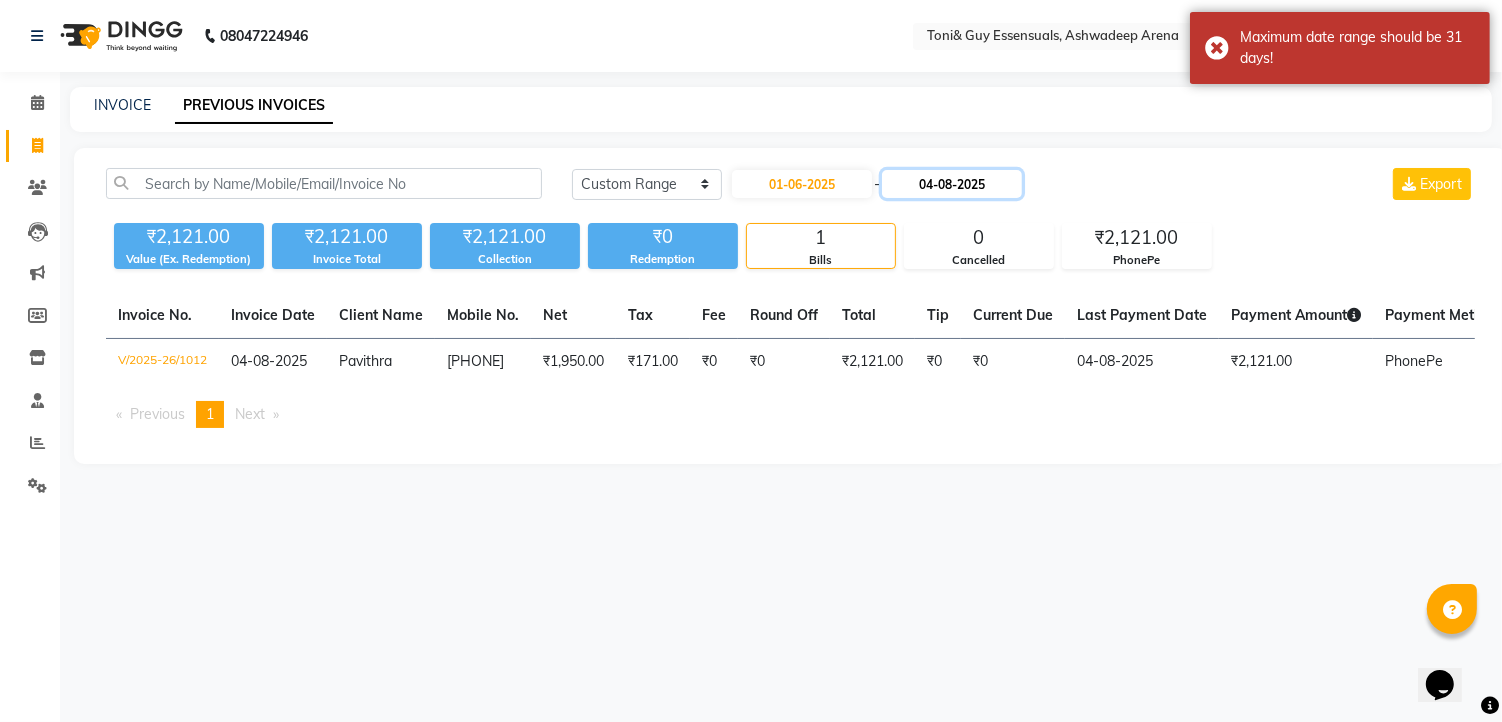 click on "04-08-2025" 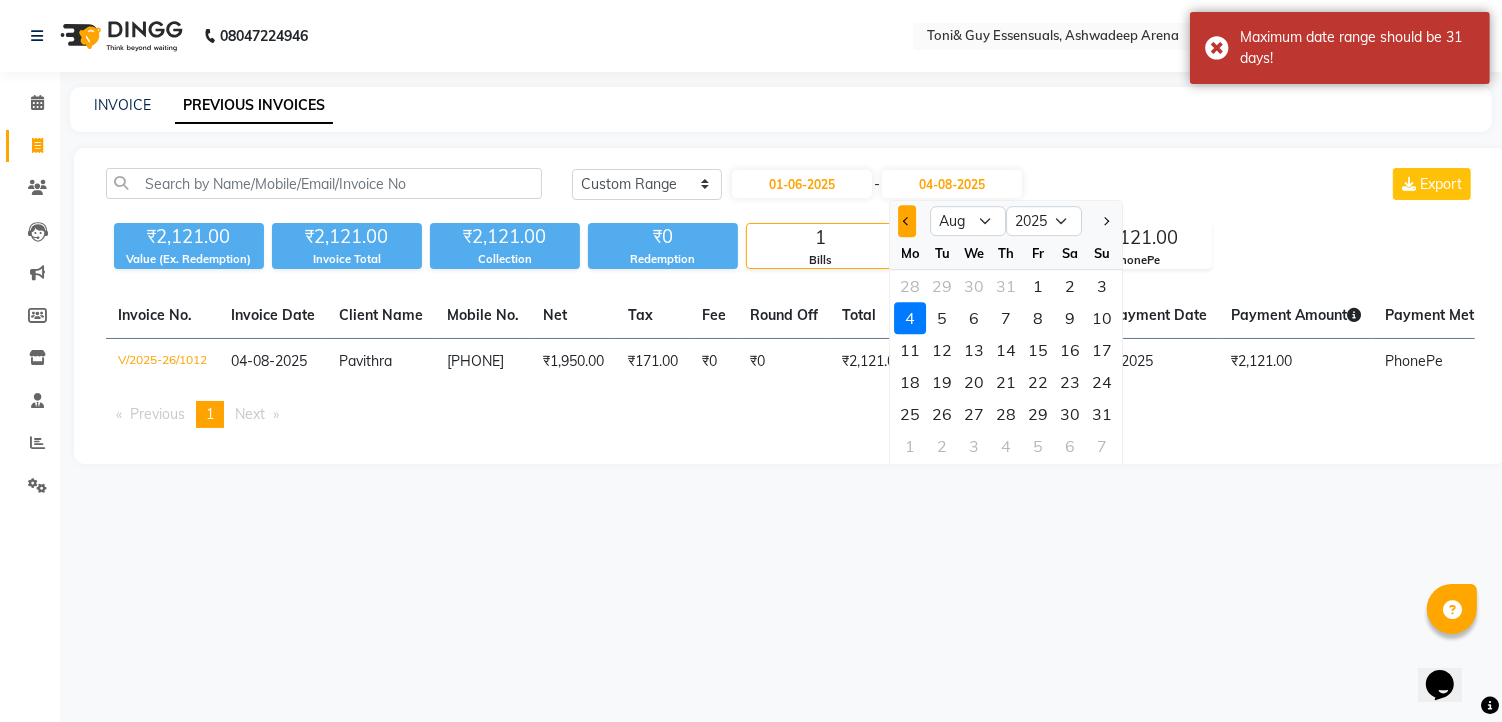 click 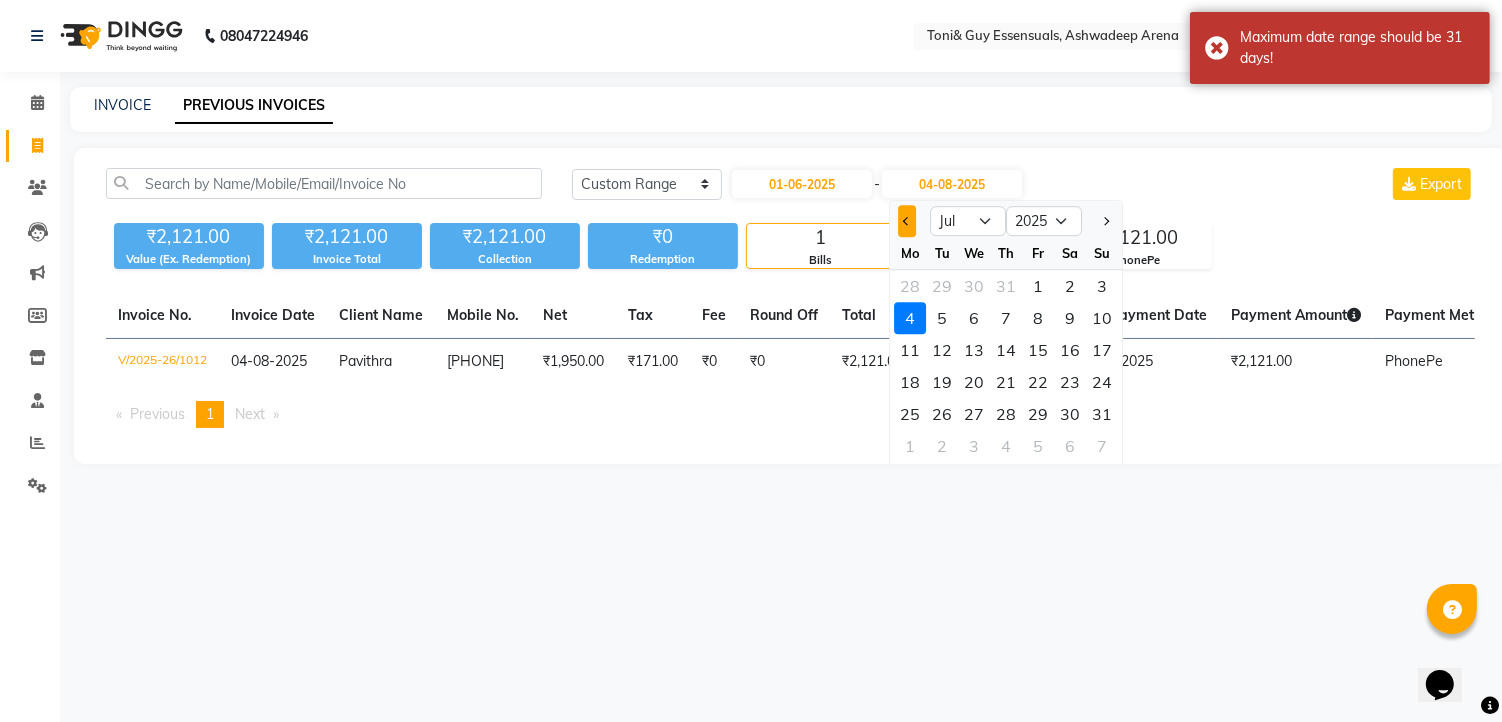click 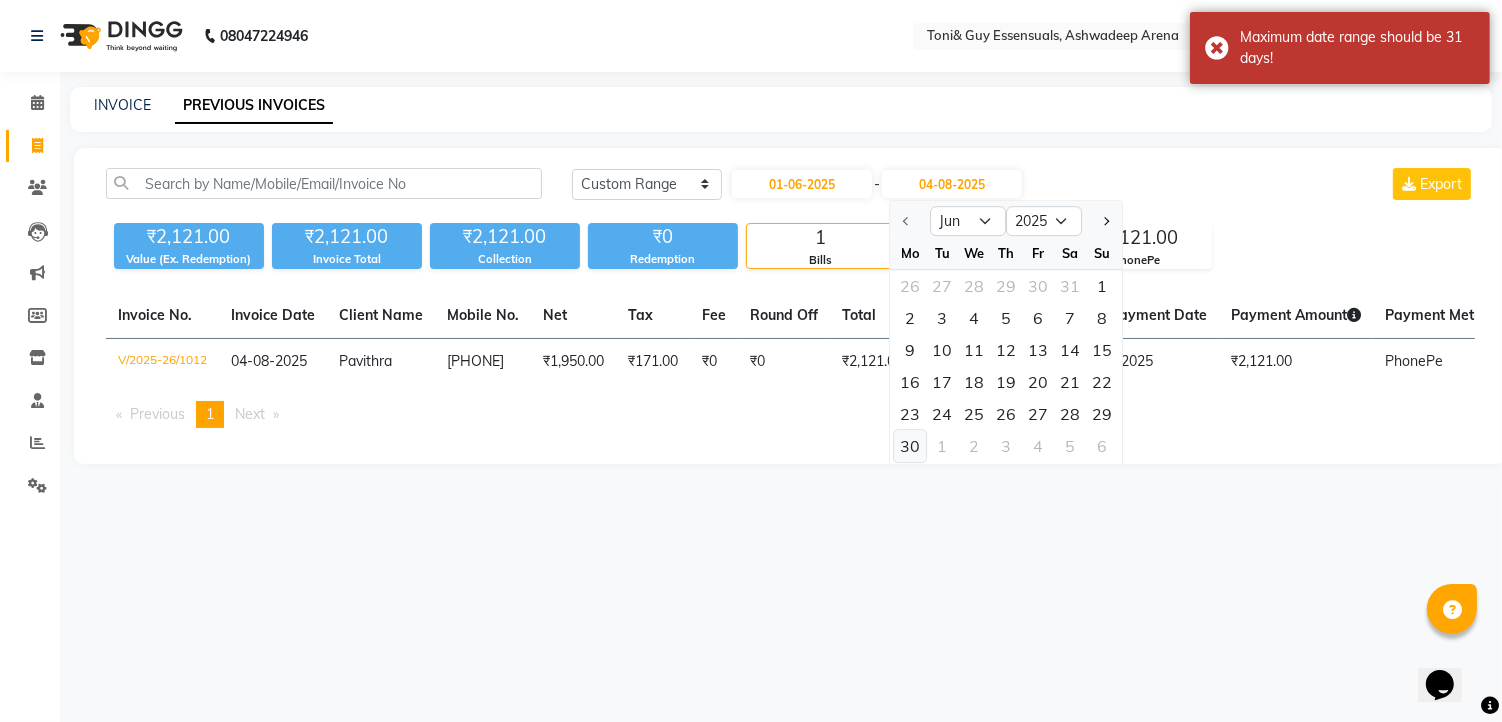 click on "30" 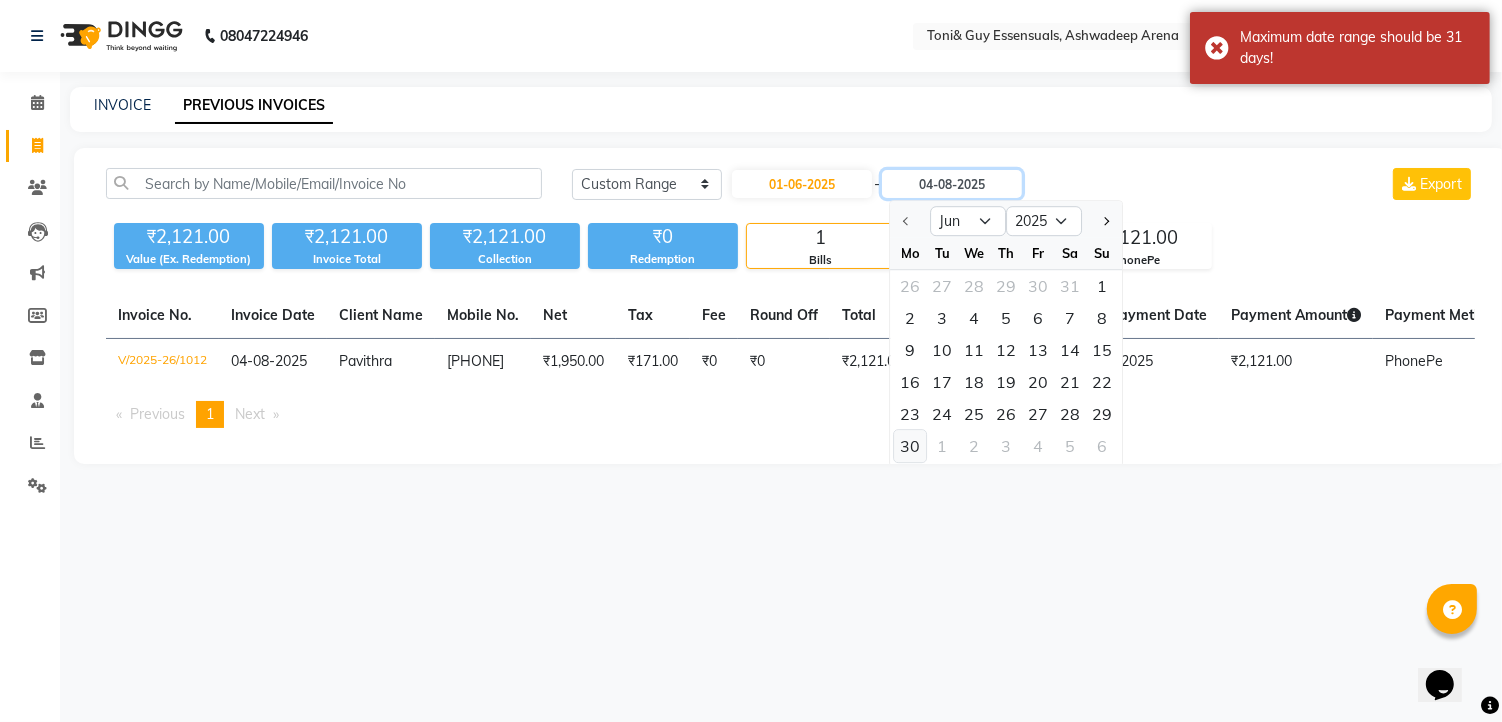 type on "30-06-2025" 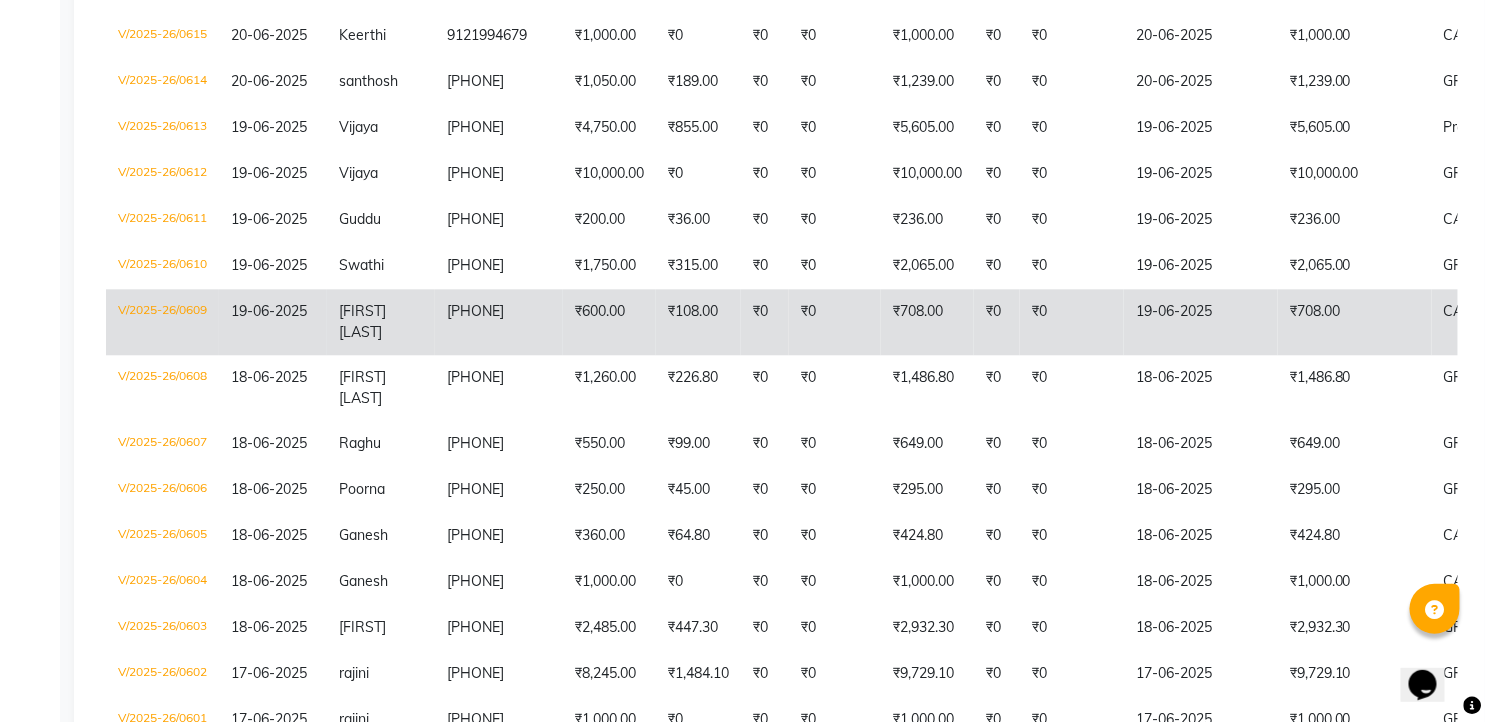 scroll, scrollTop: 4404, scrollLeft: 0, axis: vertical 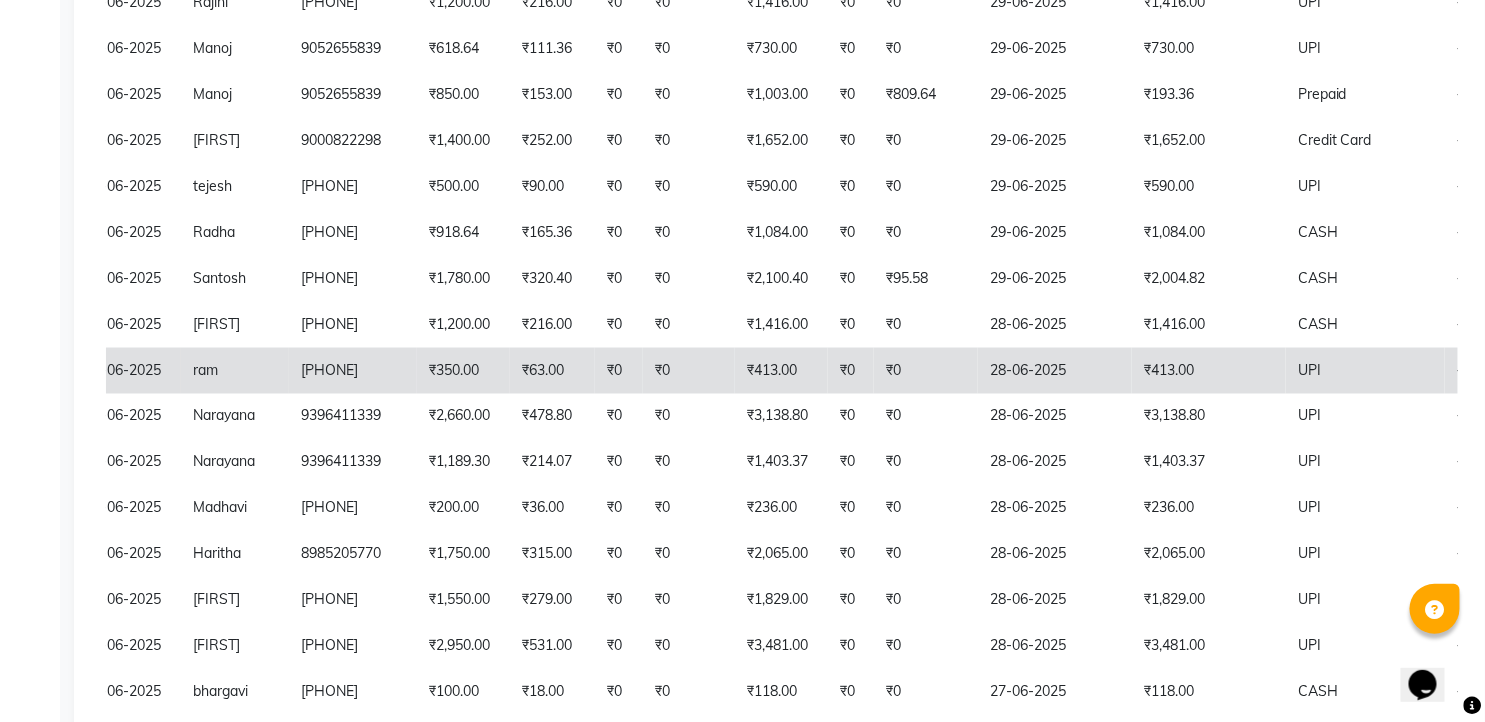 click on "28-06-2025" 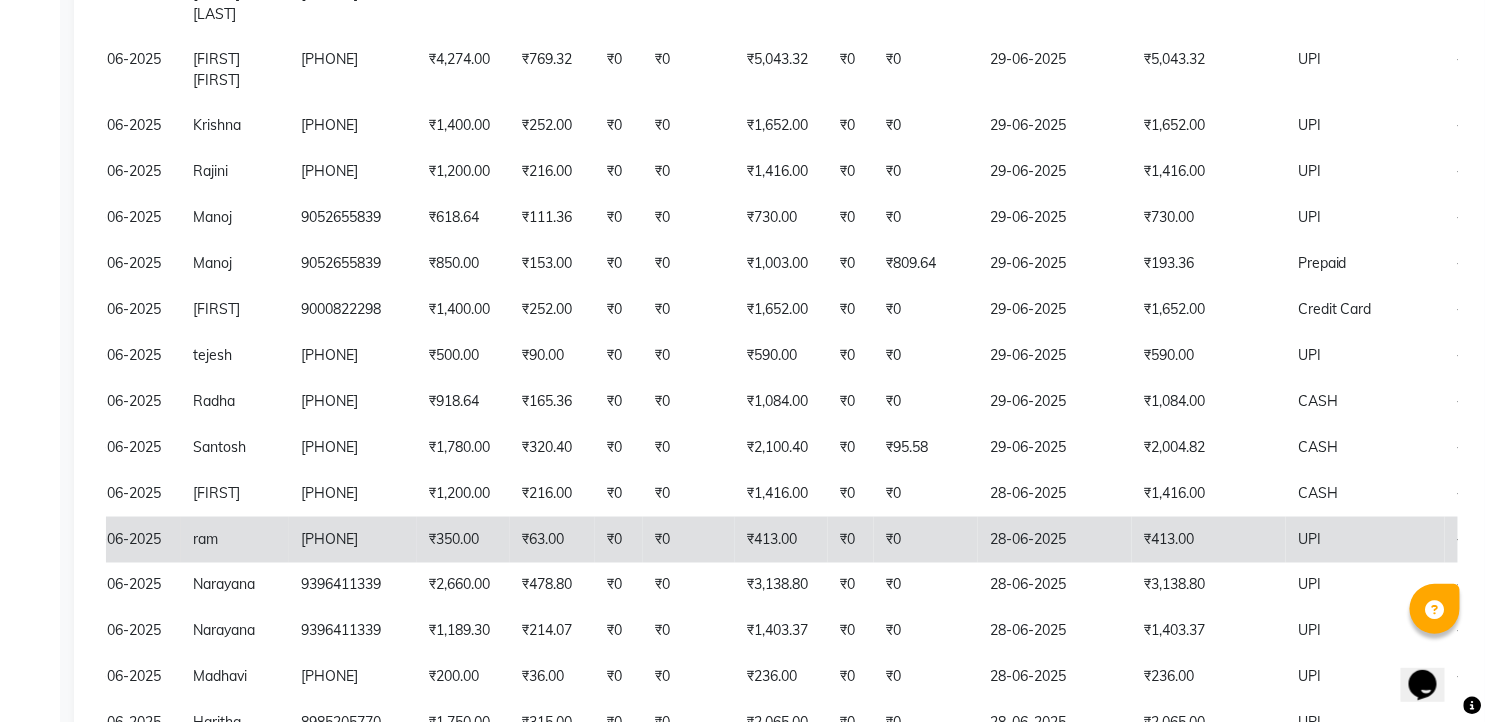 scroll, scrollTop: 737, scrollLeft: 0, axis: vertical 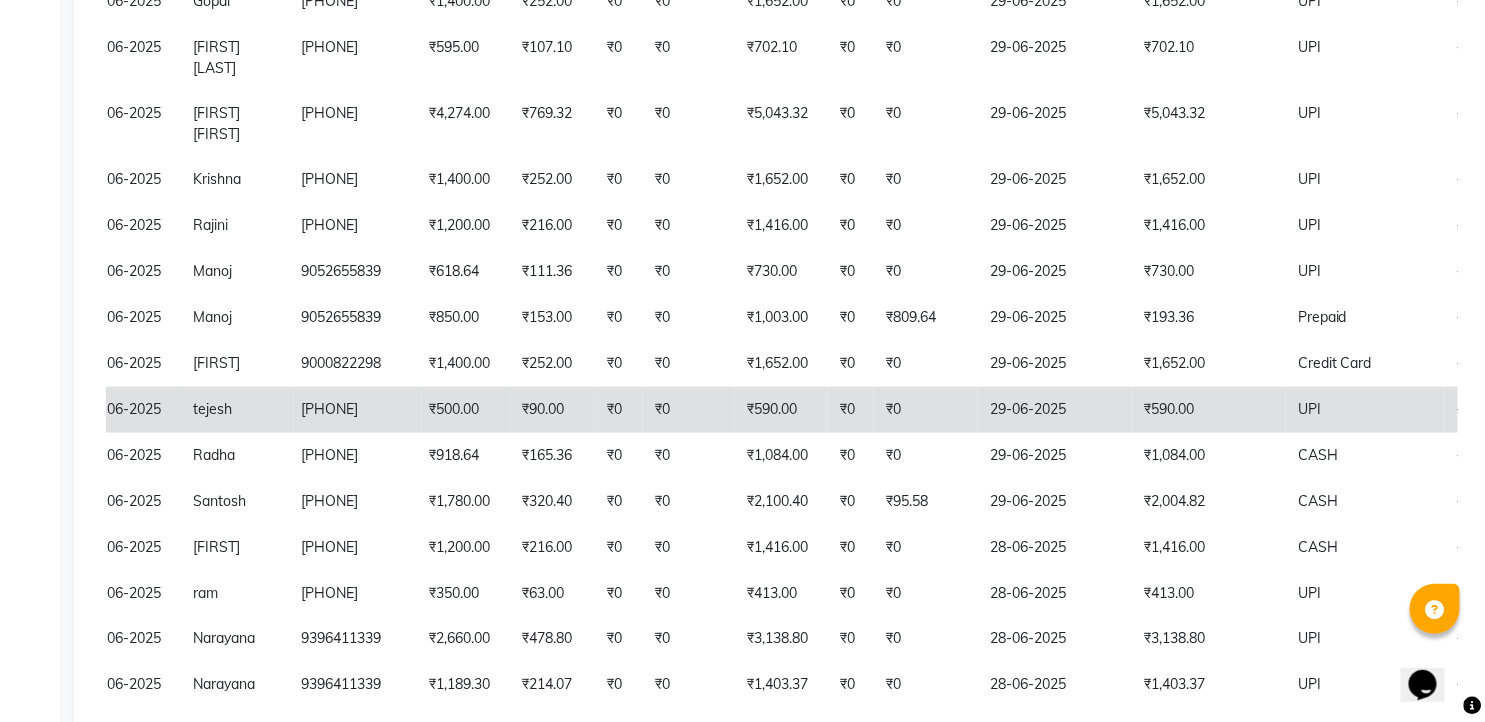 click on "29-06-2025" 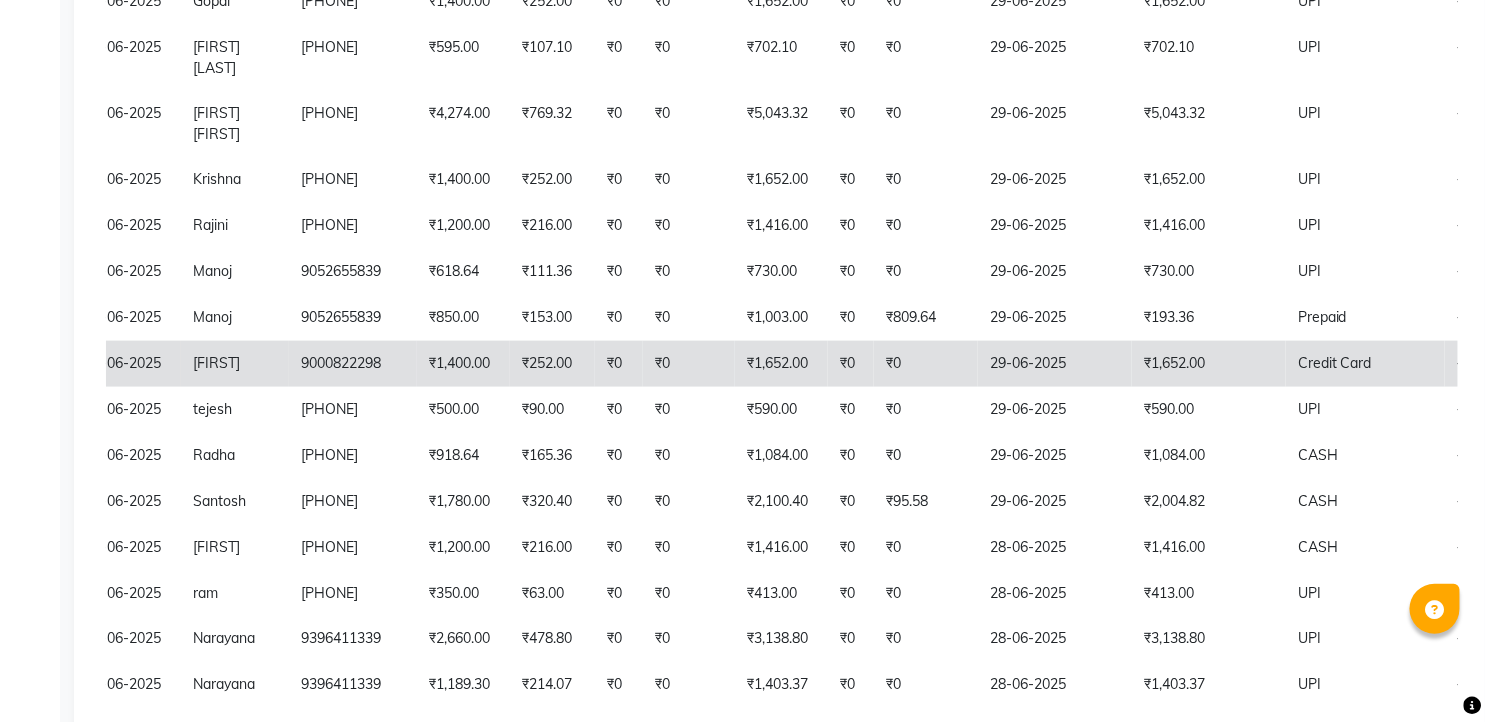 click on "29-06-2025" 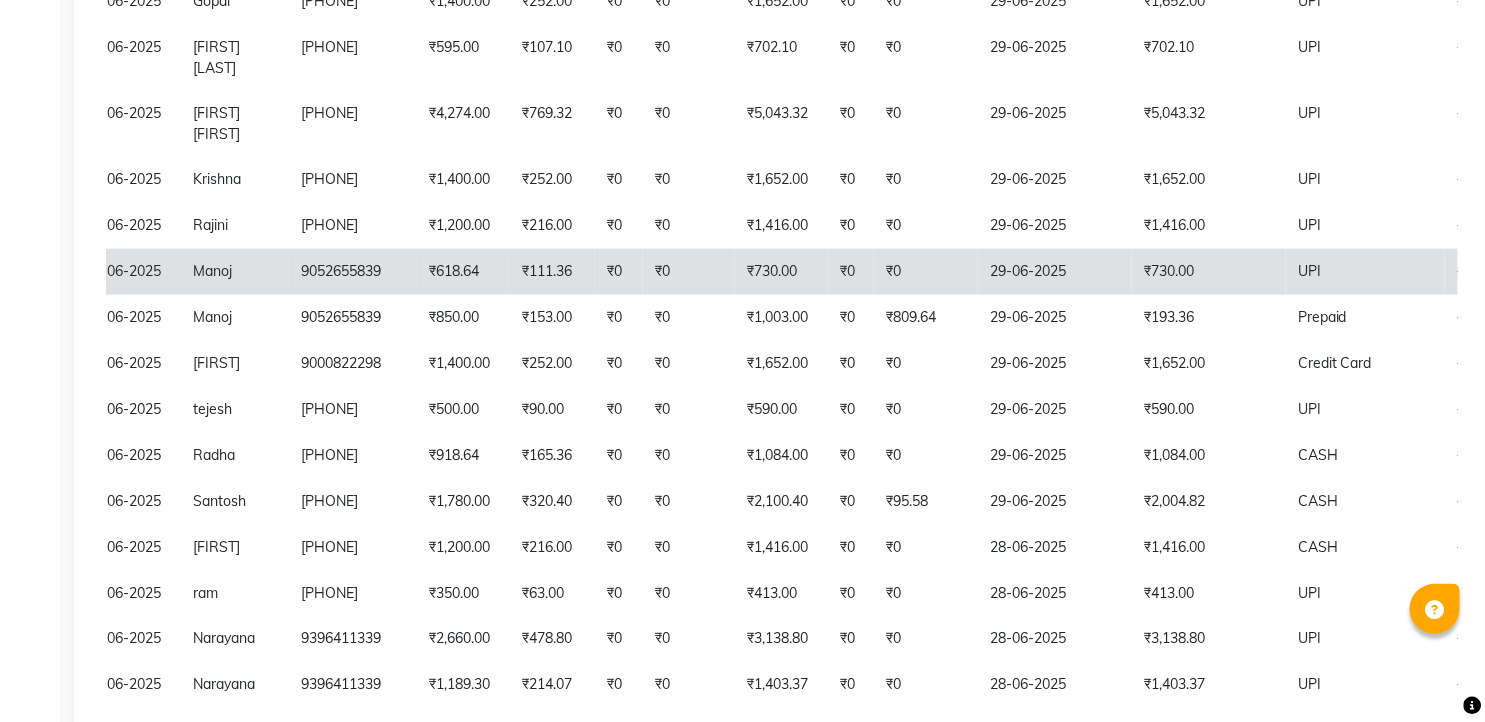 click on "₹0" 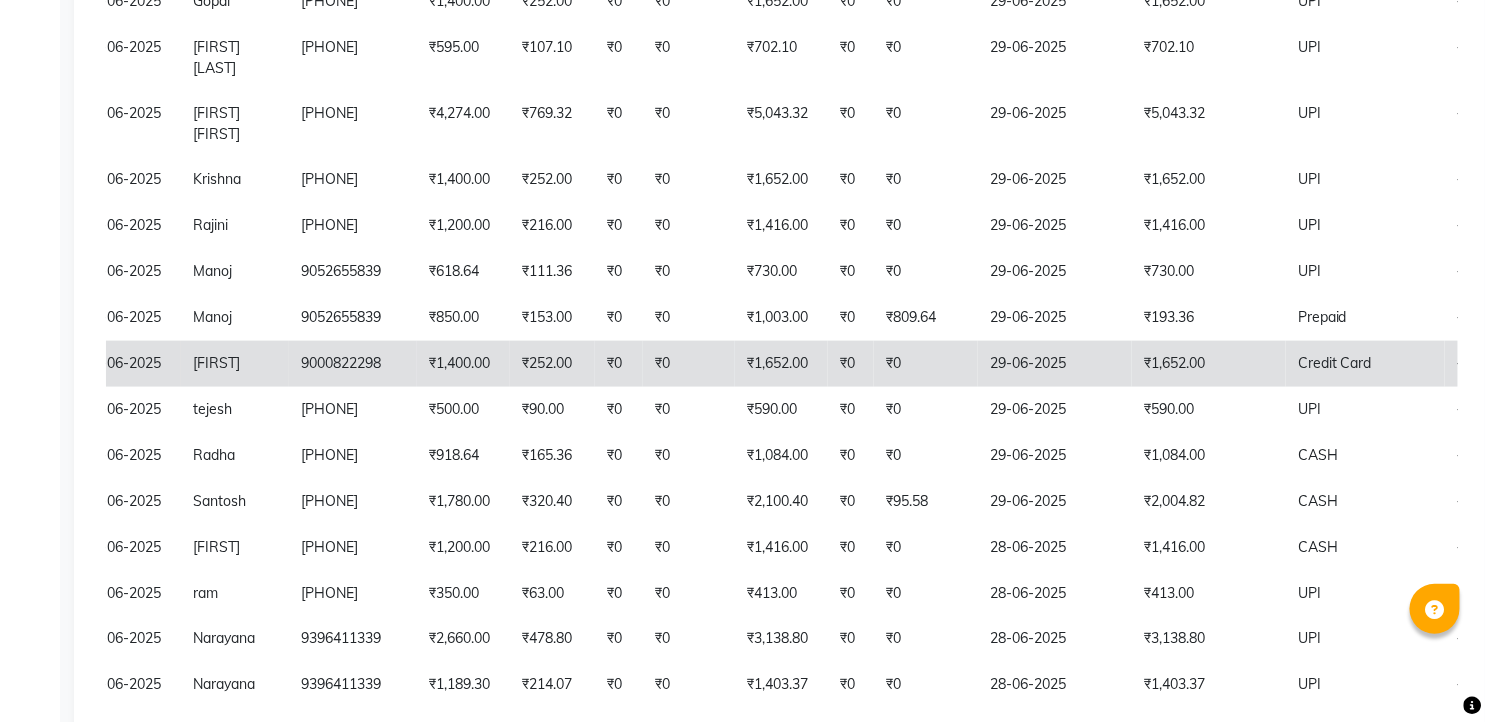 click on "Ravikumar" 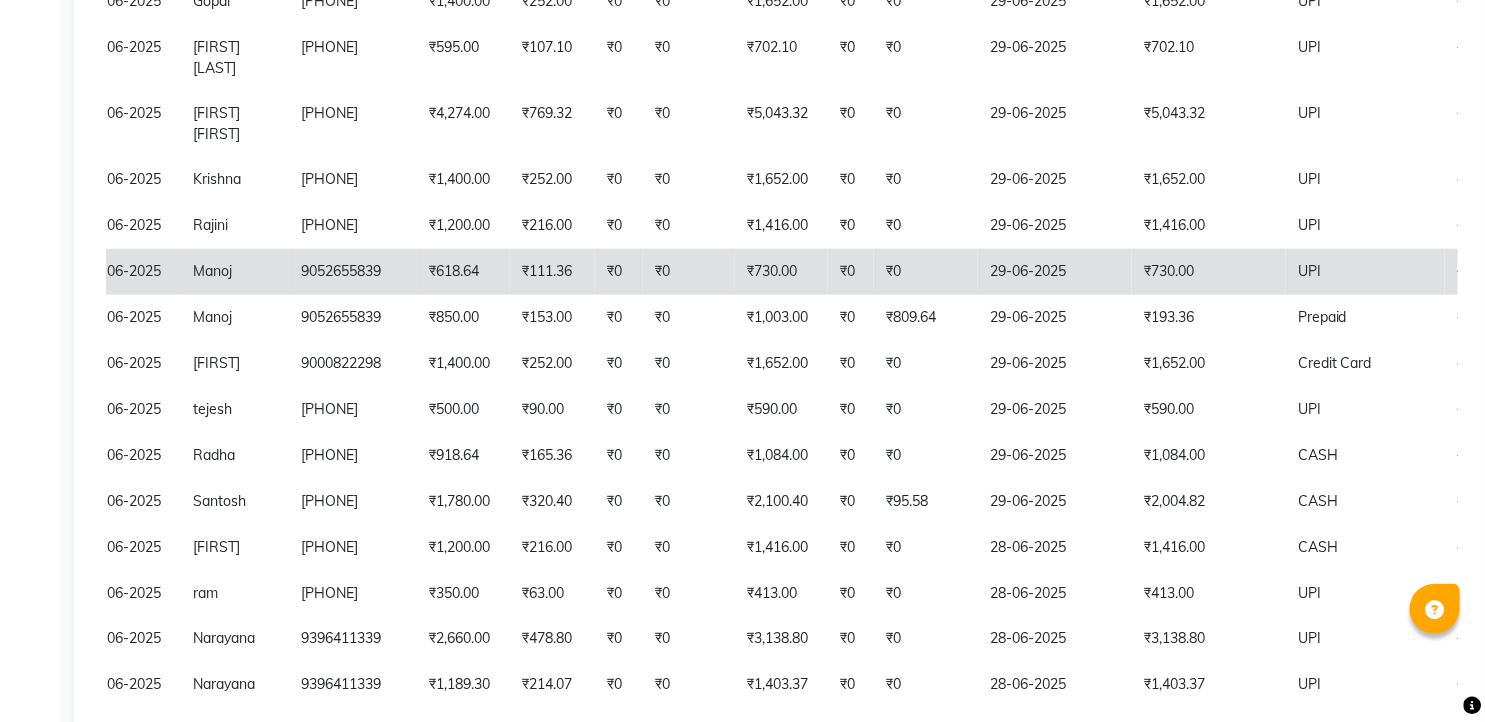 drag, startPoint x: 876, startPoint y: 212, endPoint x: 680, endPoint y: 226, distance: 196.49936 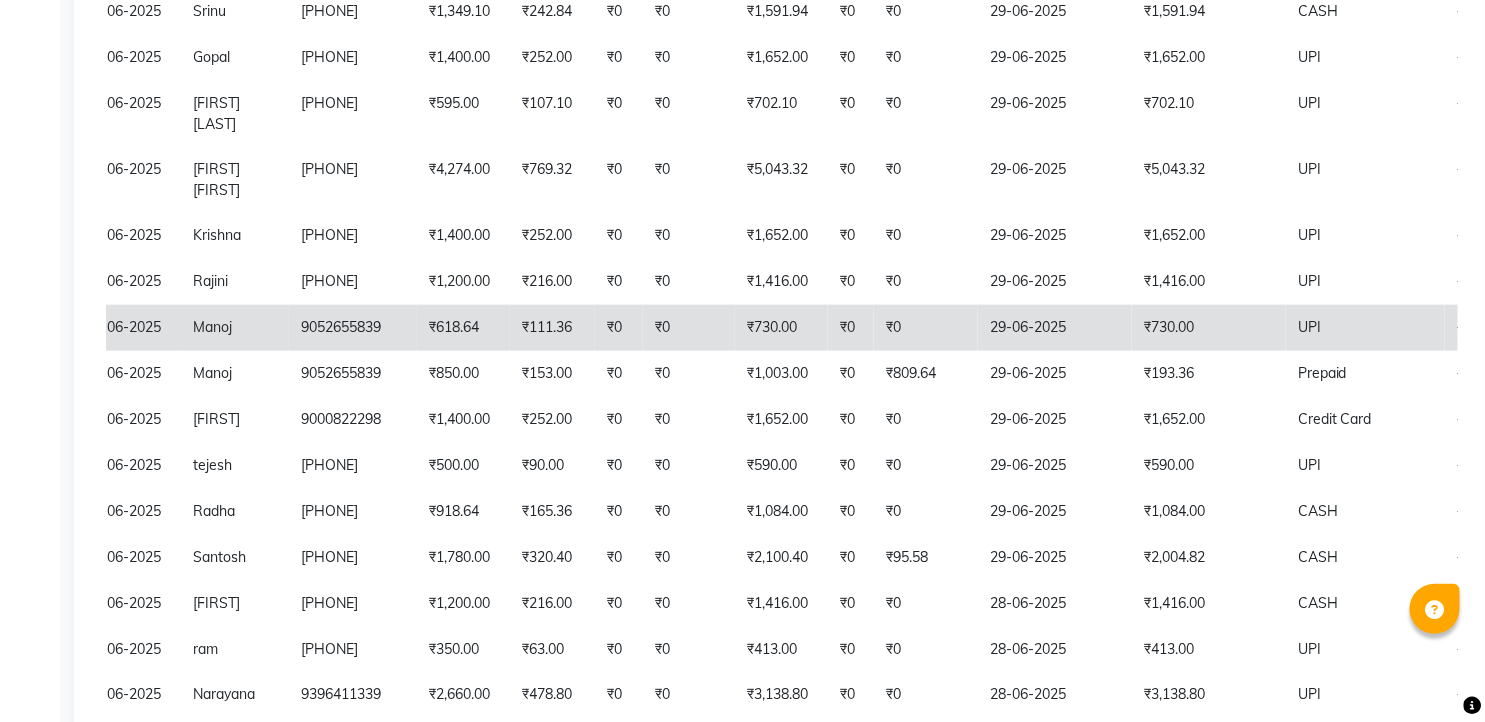 scroll, scrollTop: 626, scrollLeft: 0, axis: vertical 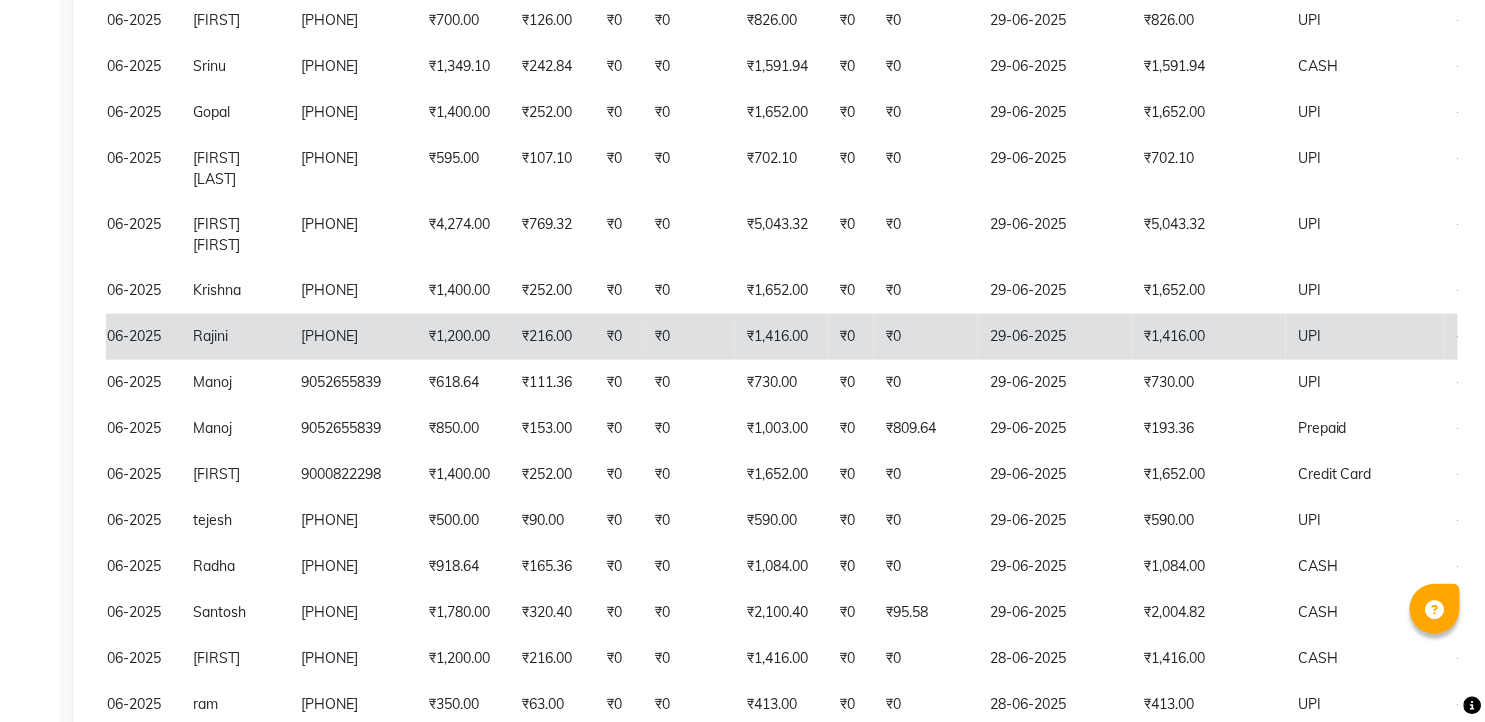 click on "₹0" 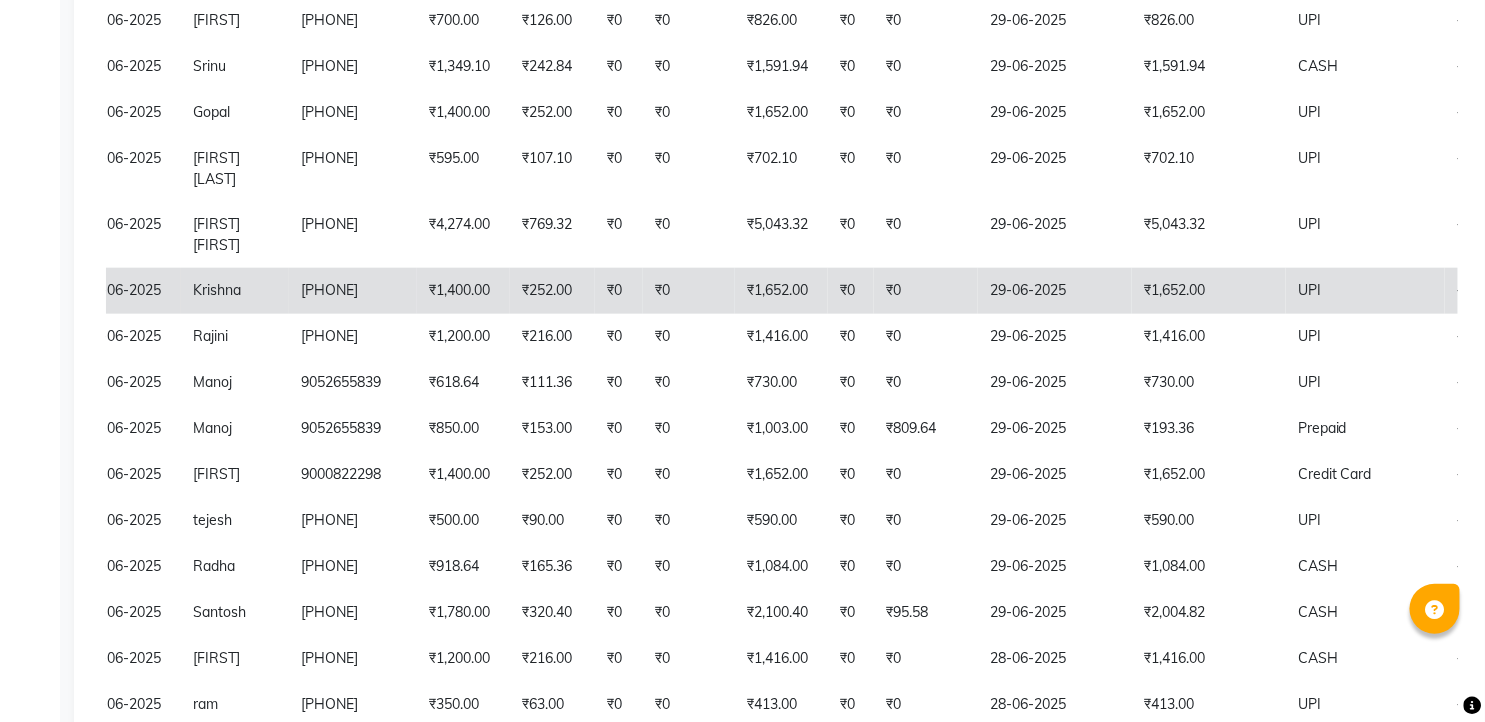 scroll, scrollTop: 515, scrollLeft: 0, axis: vertical 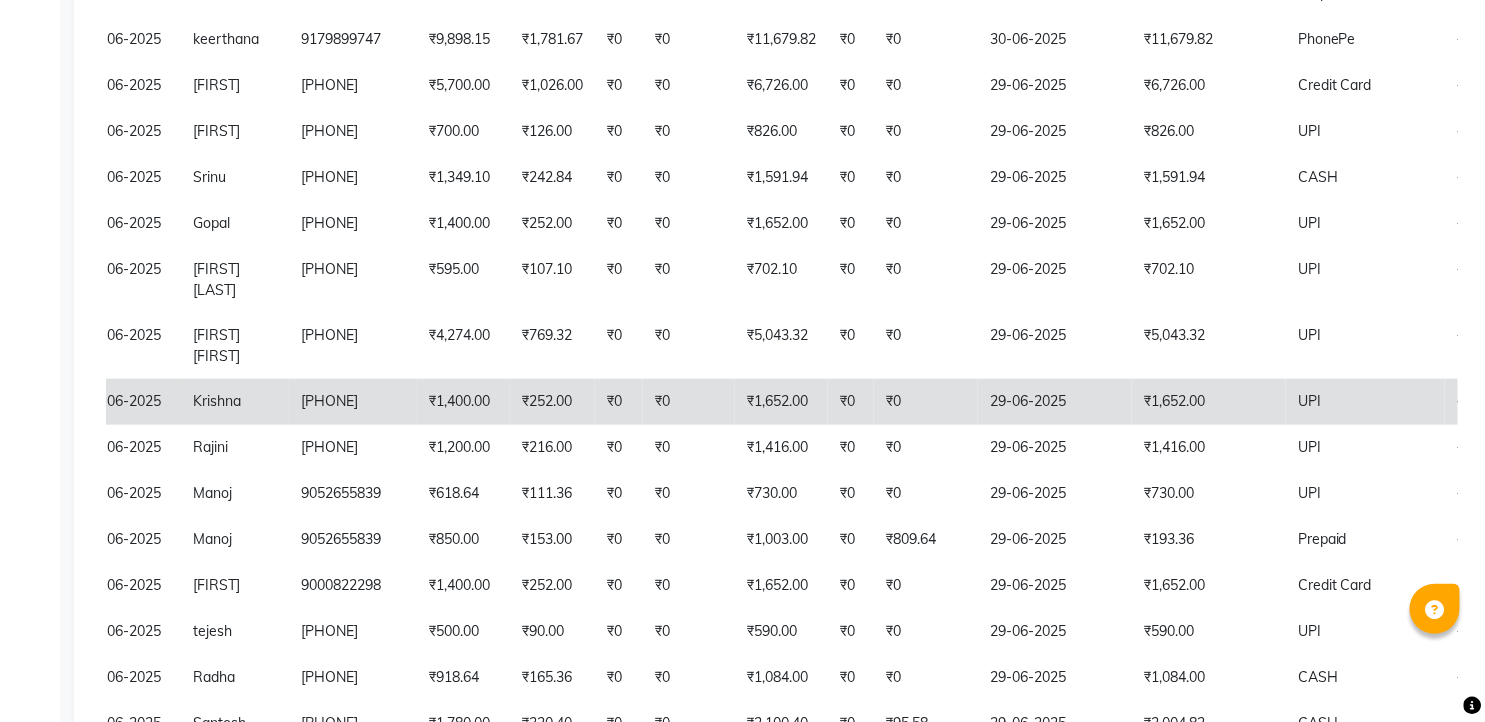 click on "₹1,652.00" 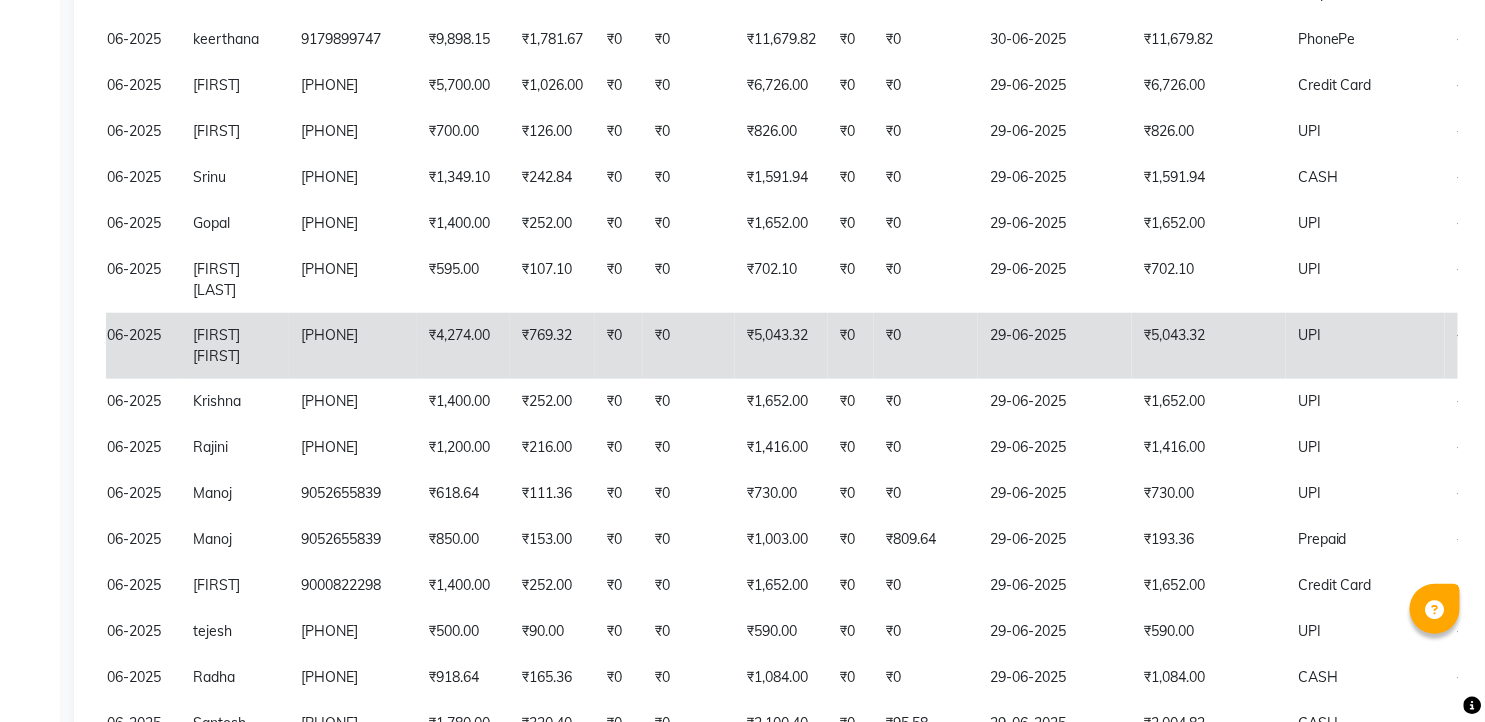 click on "₹0" 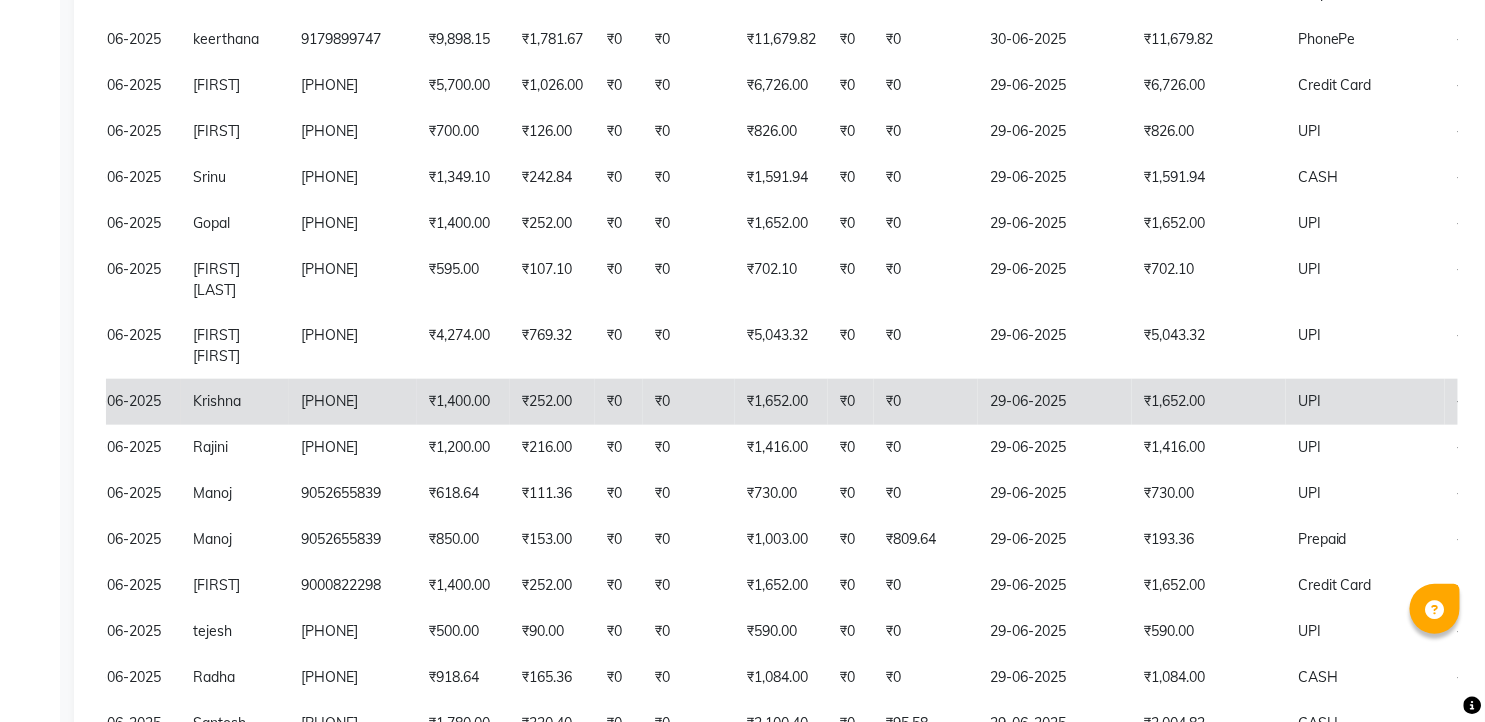 click on "₹0" 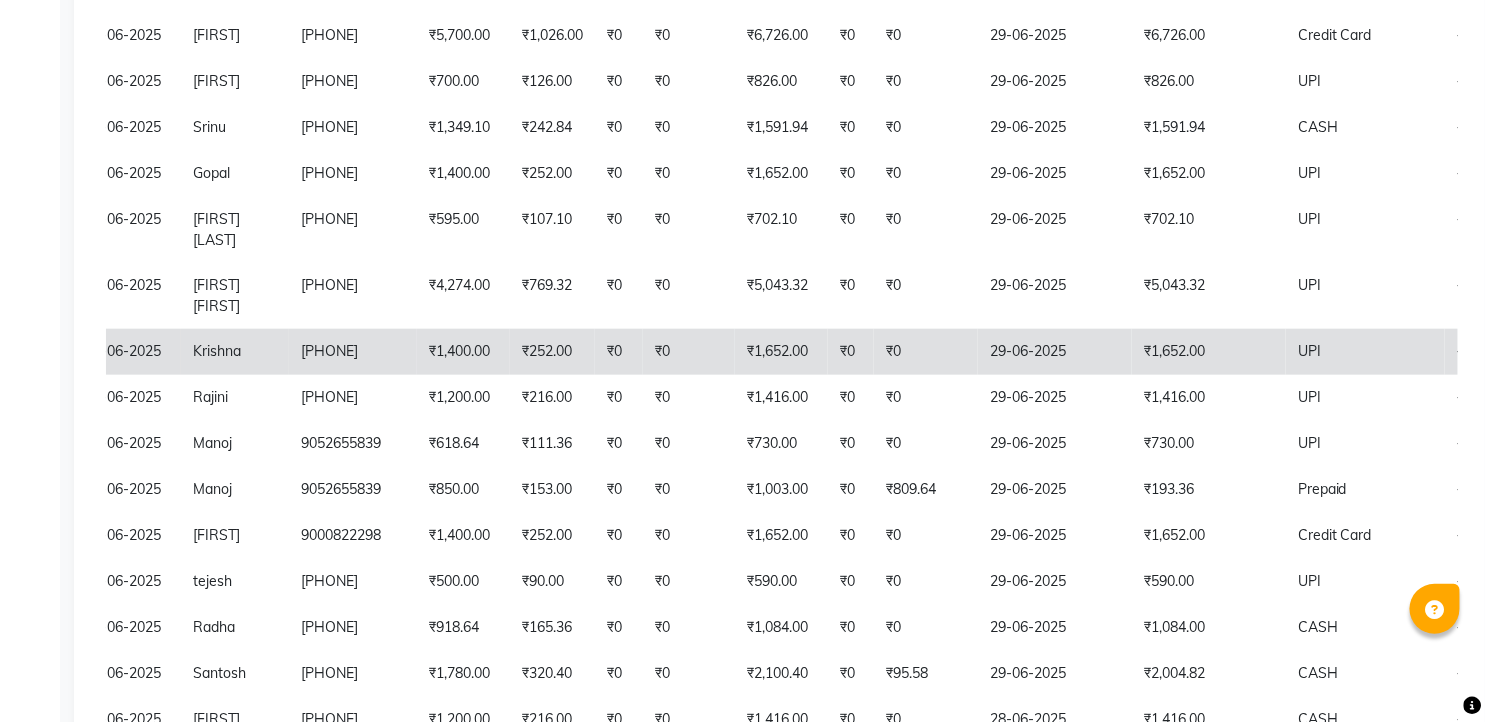 scroll, scrollTop: 515, scrollLeft: 0, axis: vertical 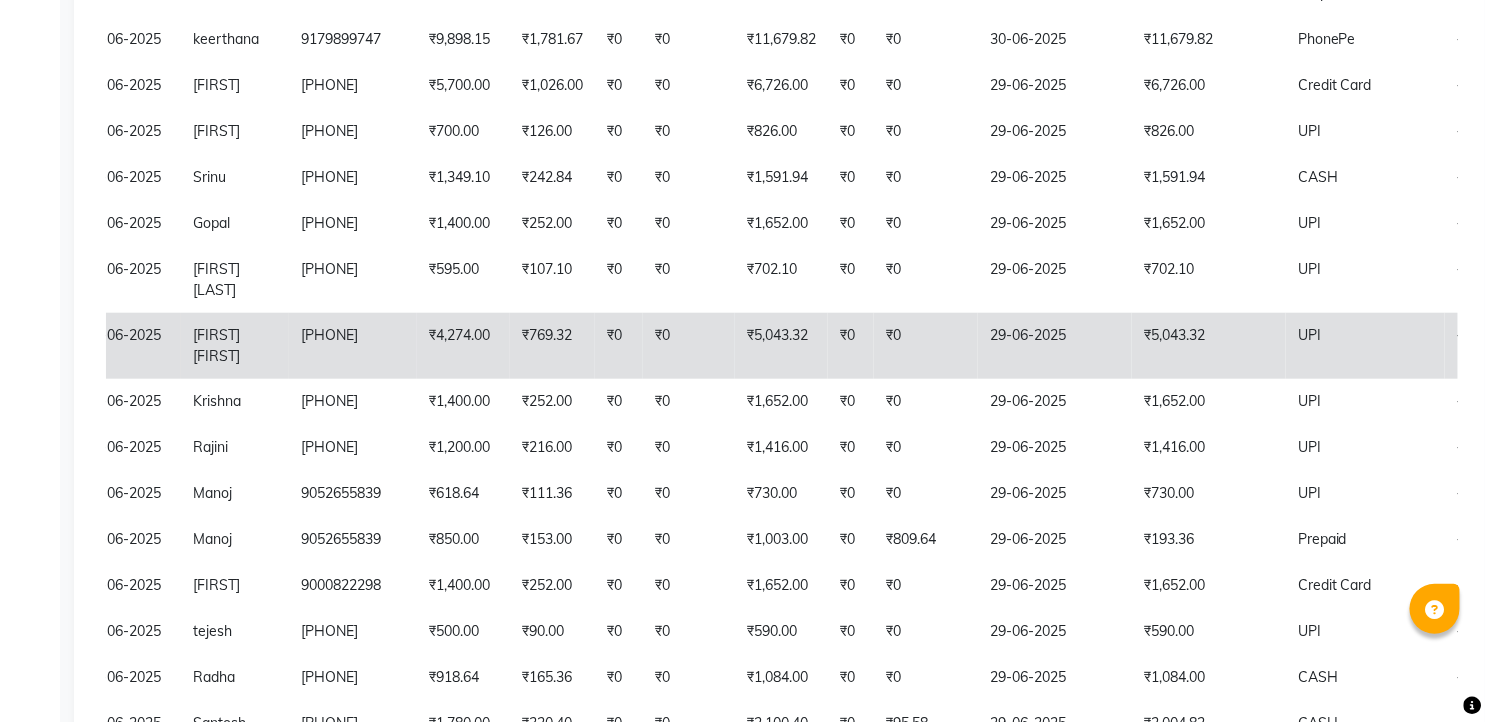 click on "₹4,274.00" 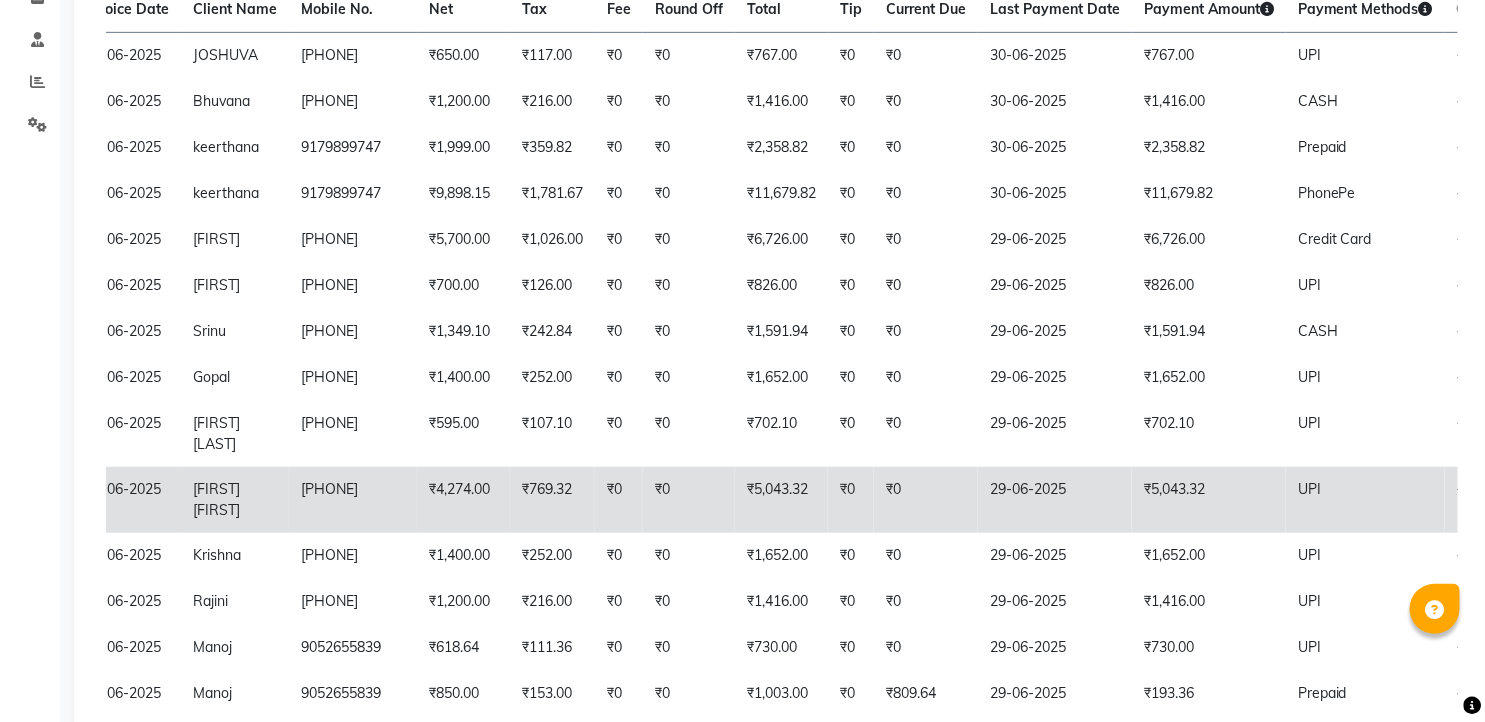 scroll, scrollTop: 293, scrollLeft: 0, axis: vertical 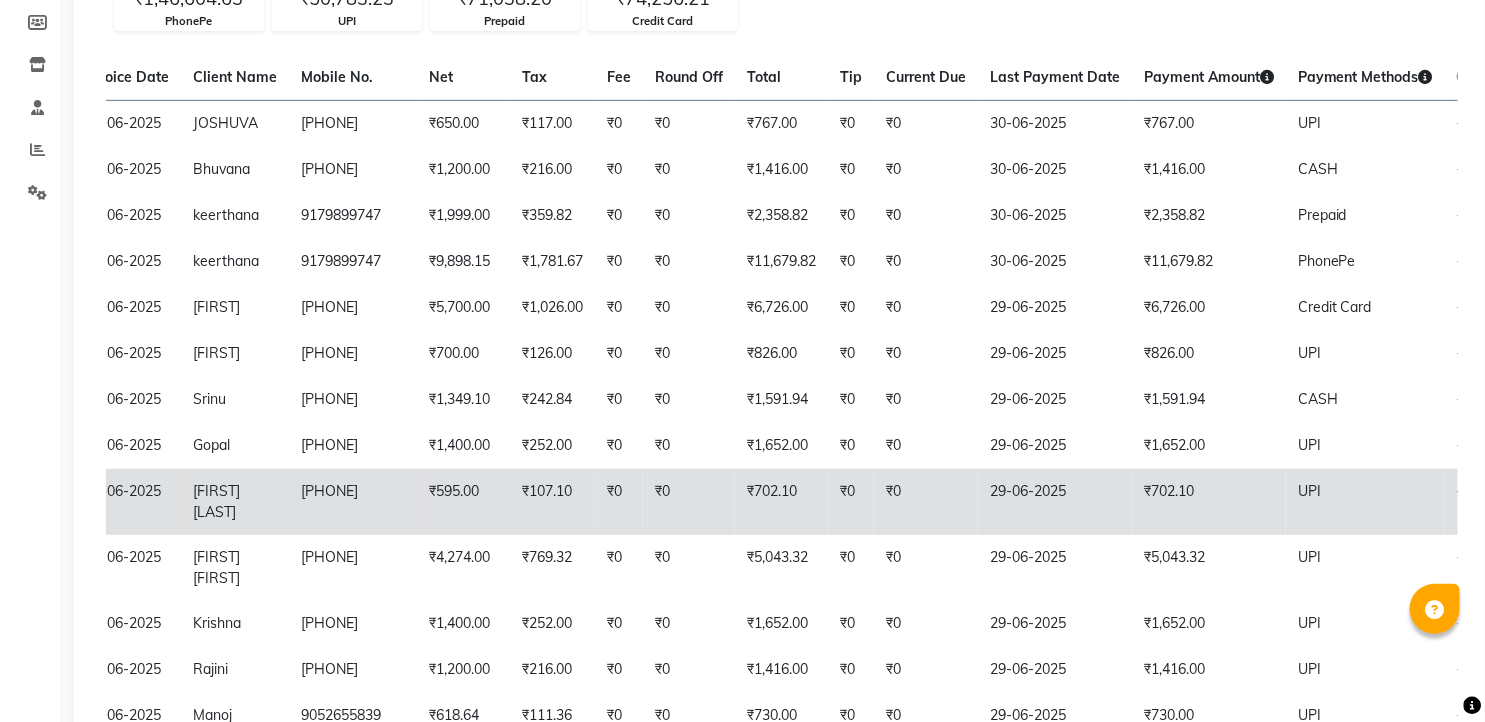 click on "₹0" 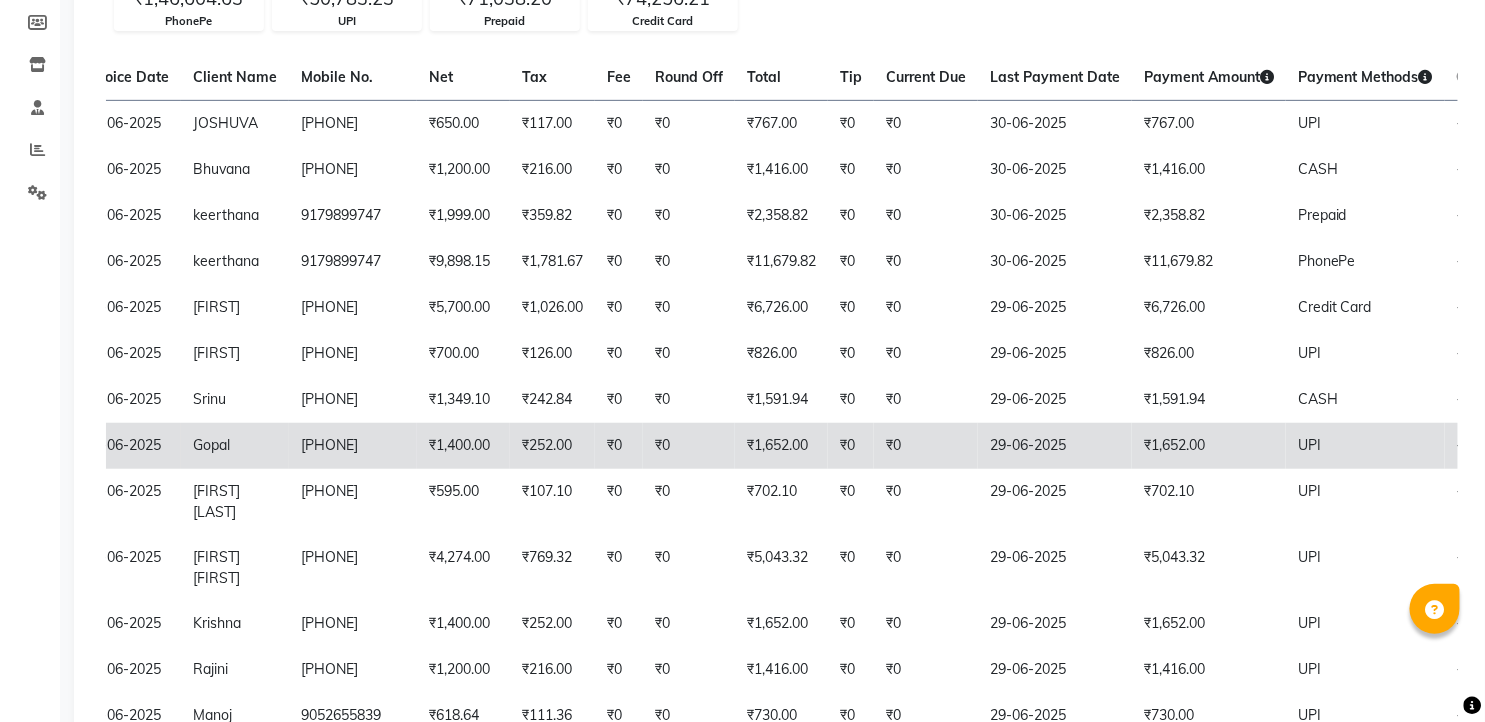 click on "₹0" 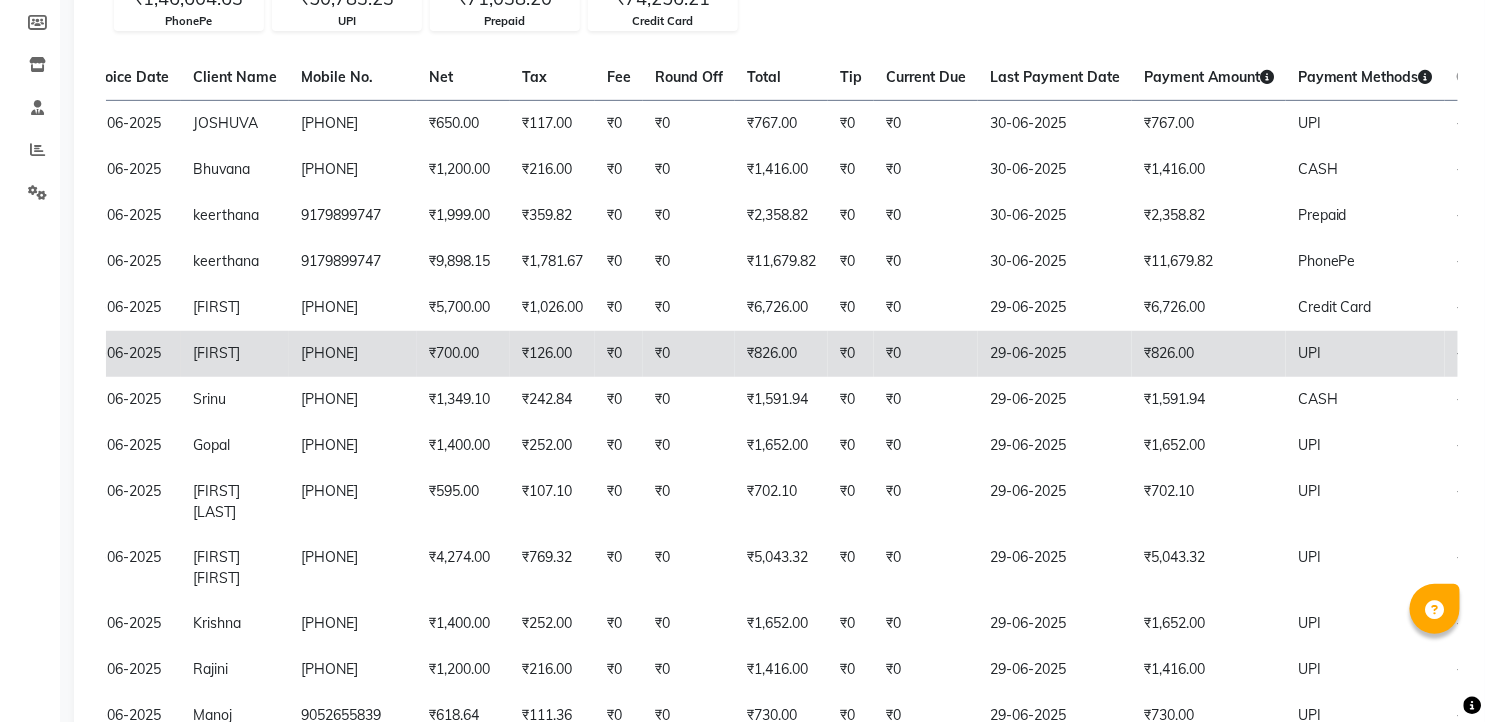 click on "₹0" 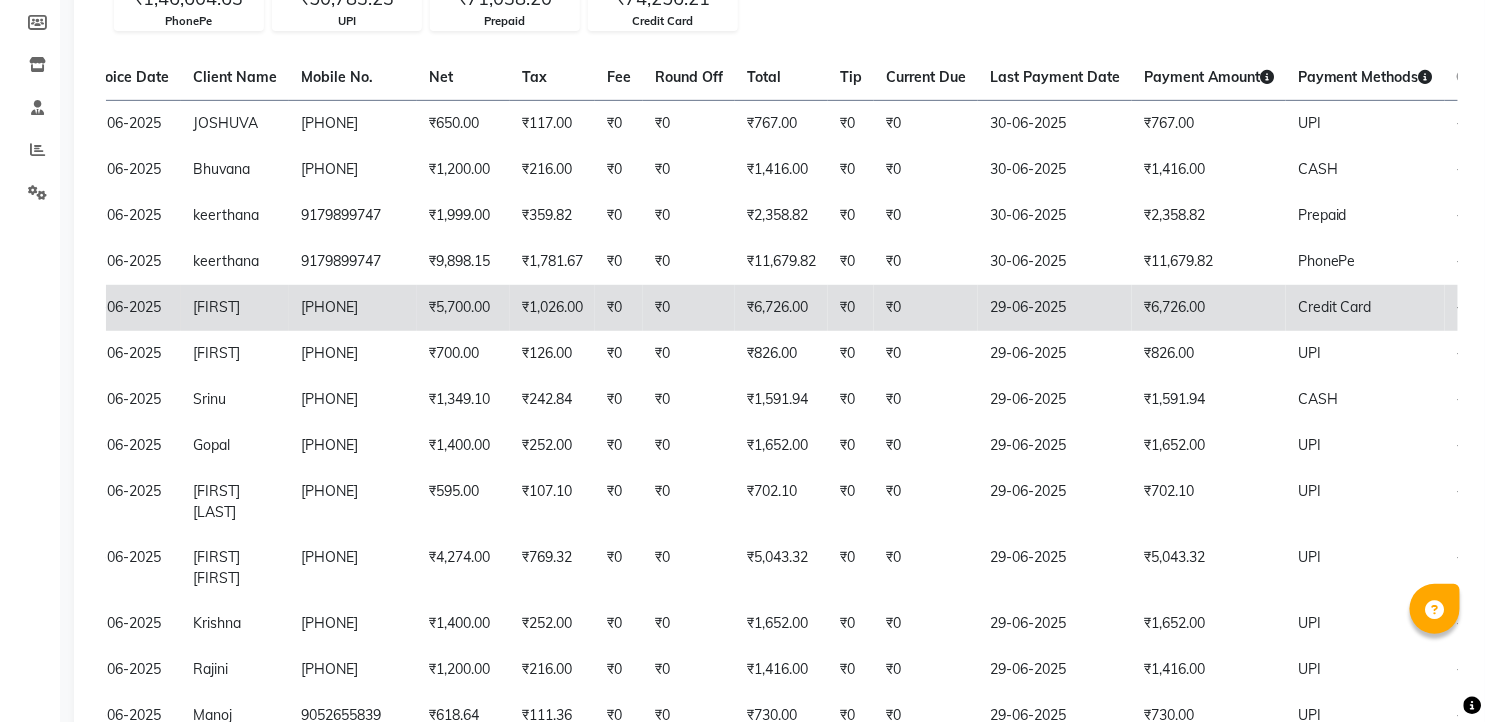 click on "₹6,726.00" 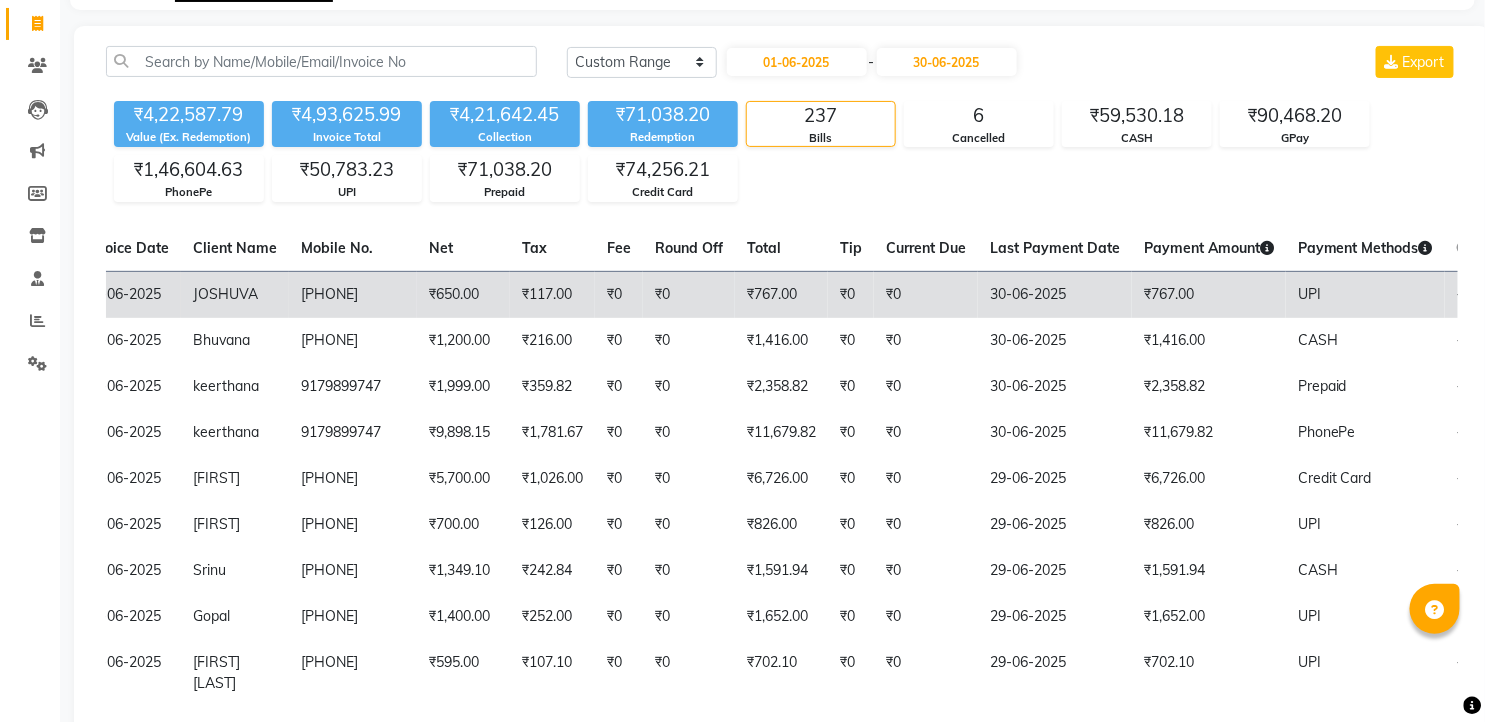 scroll, scrollTop: 71, scrollLeft: 0, axis: vertical 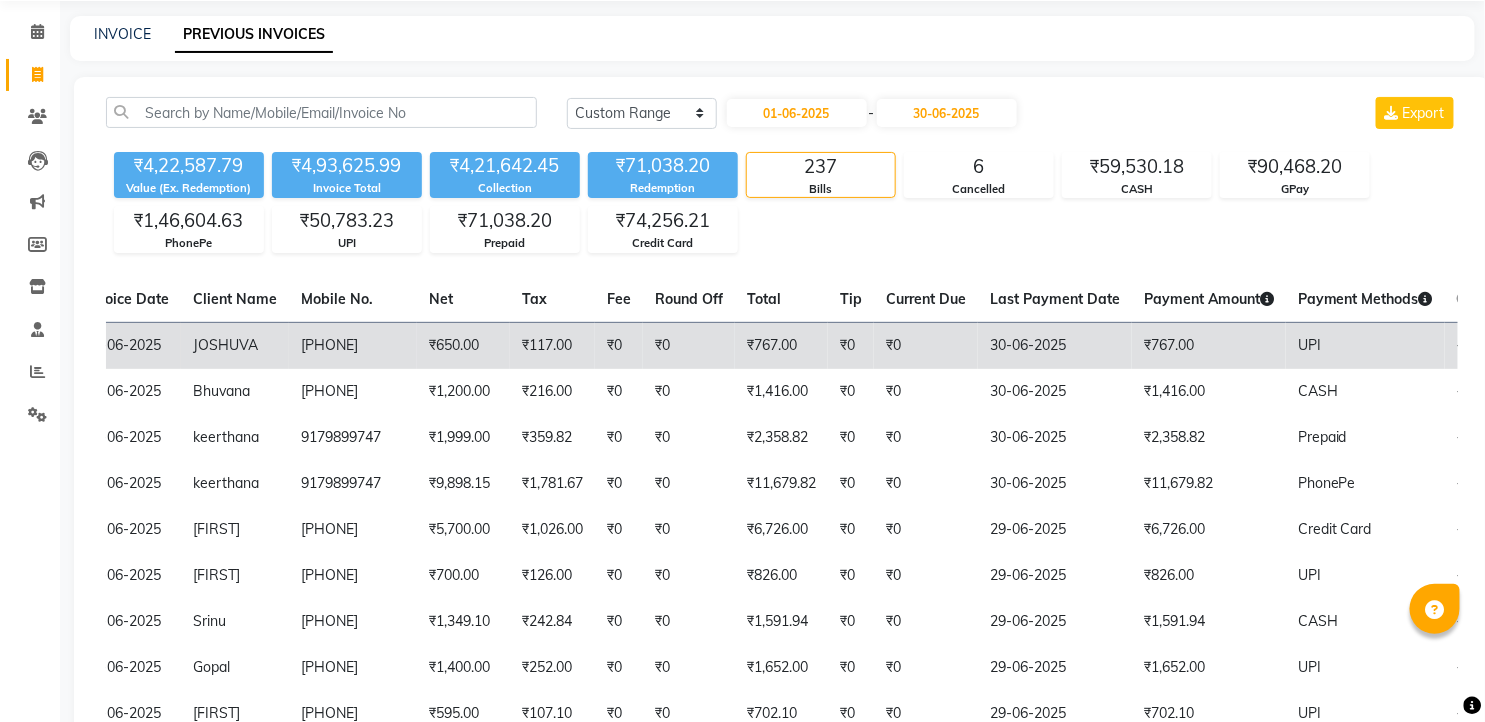 click on "JOSHUVA" 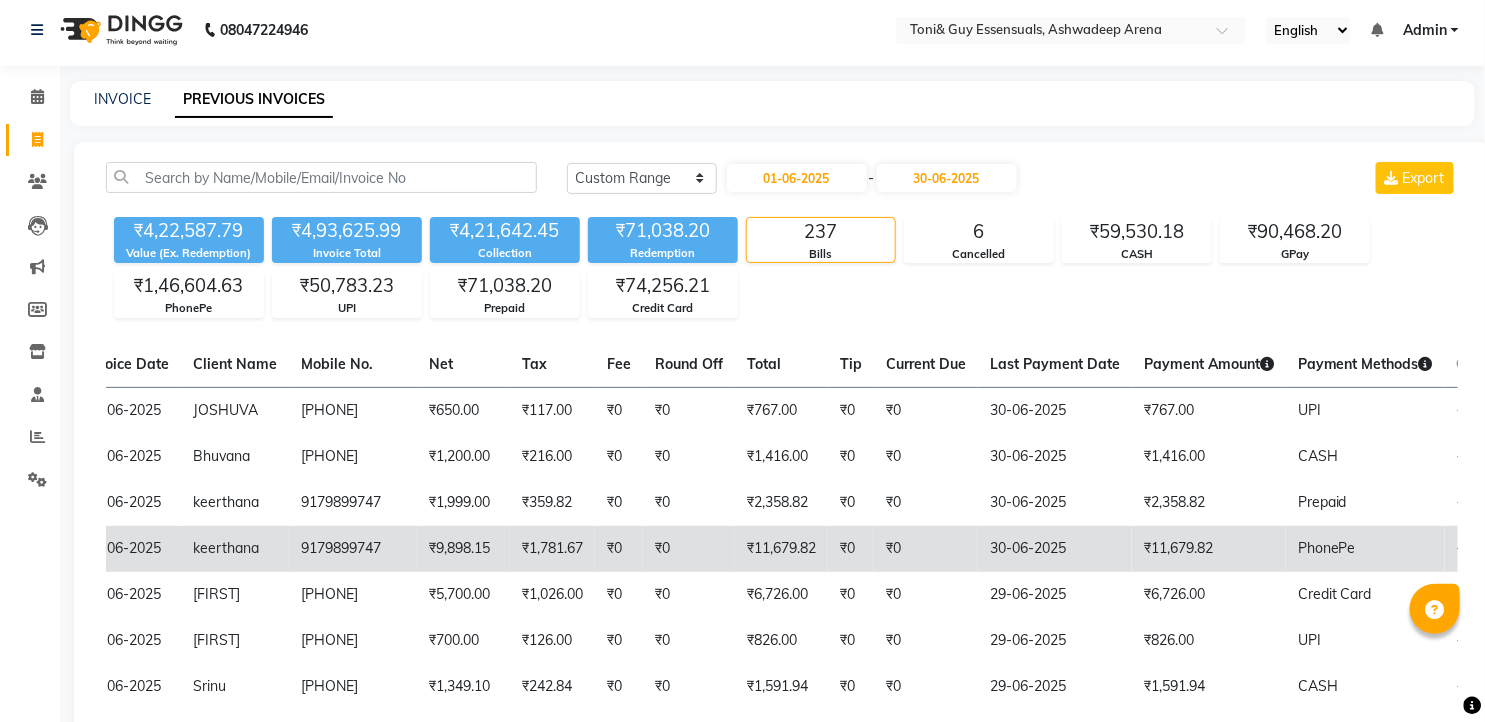 scroll, scrollTop: 0, scrollLeft: 0, axis: both 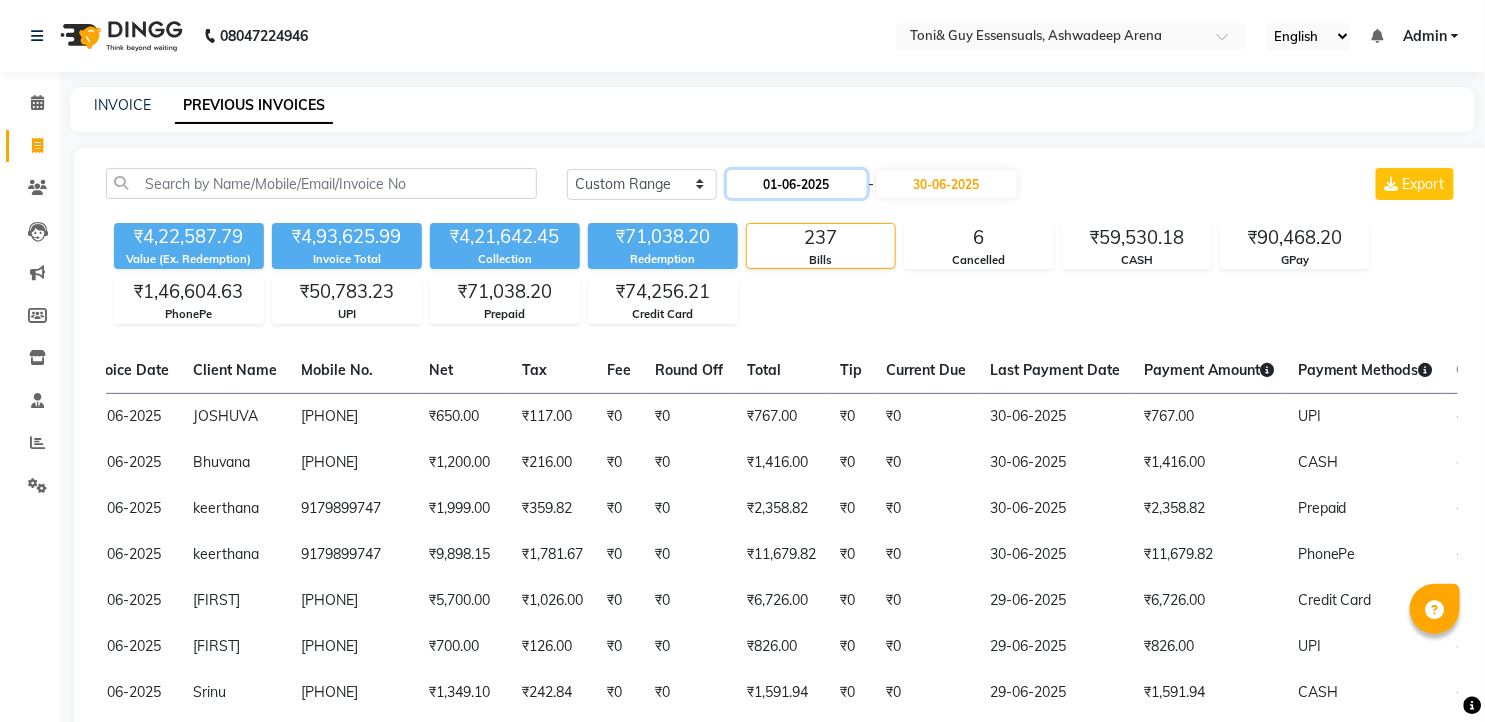 click on "01-06-2025" 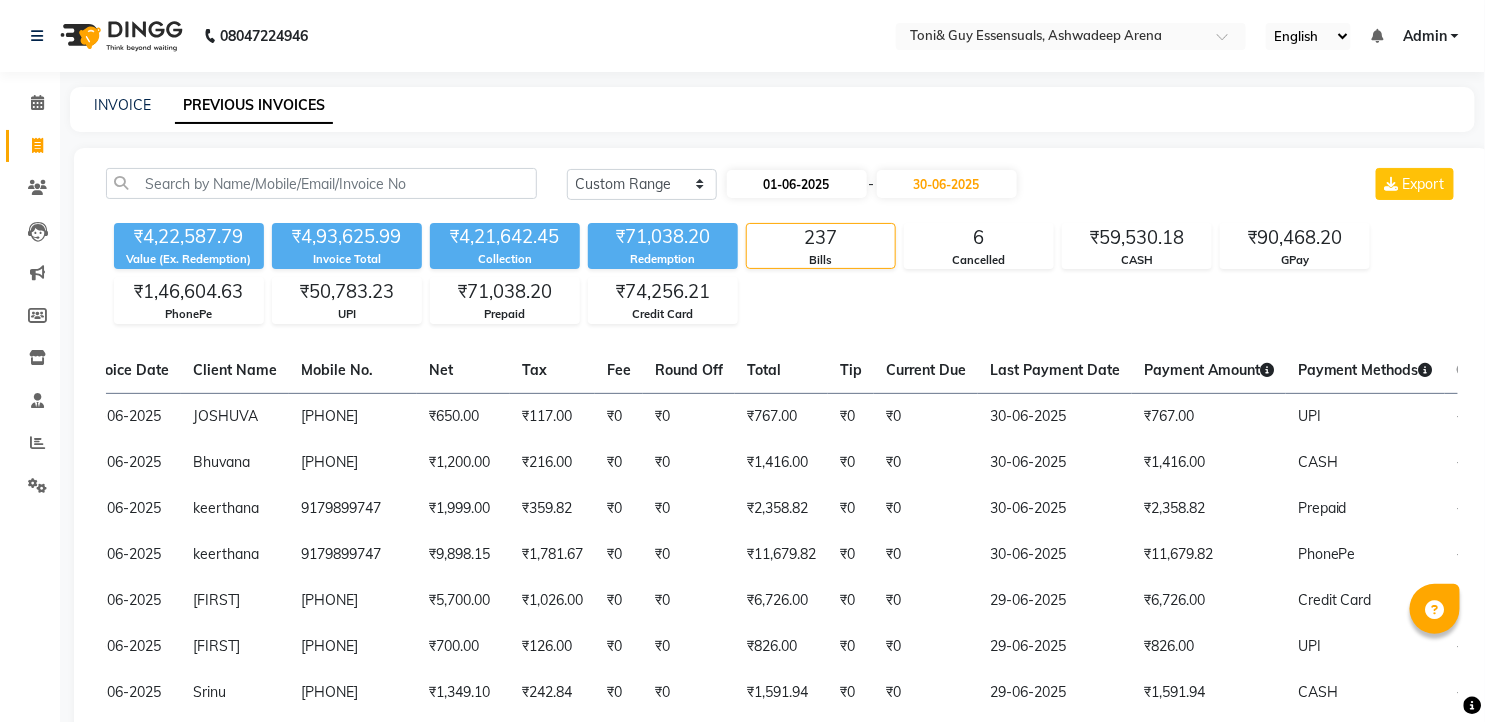 select on "6" 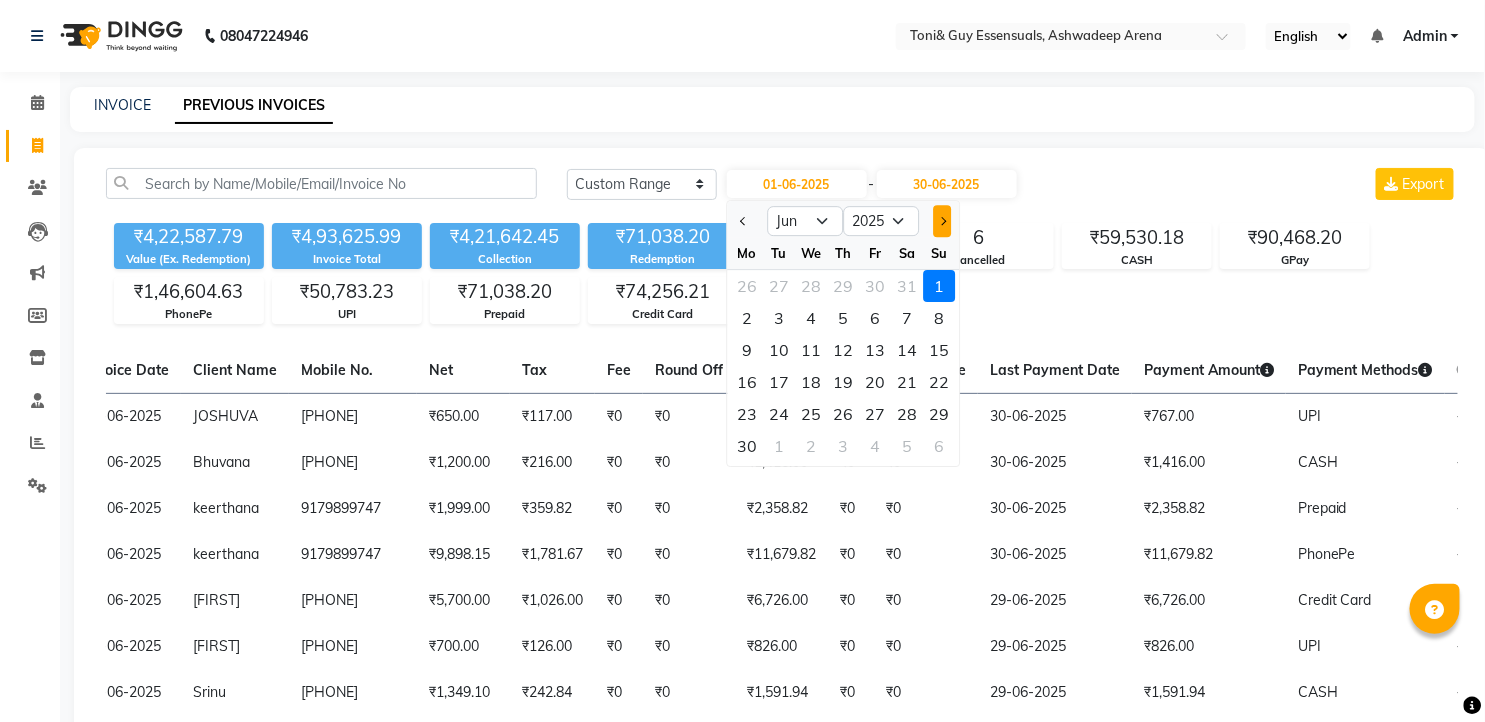 click 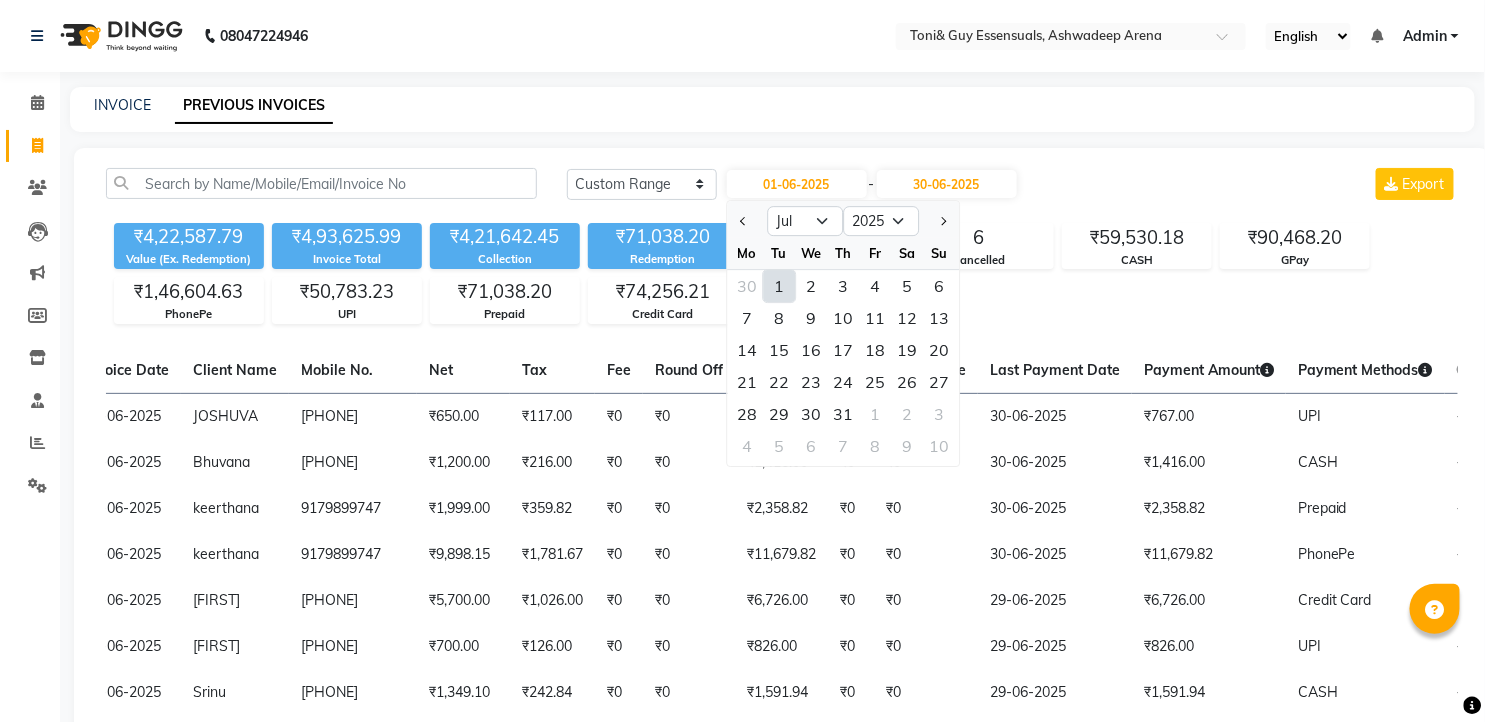 click on "1" 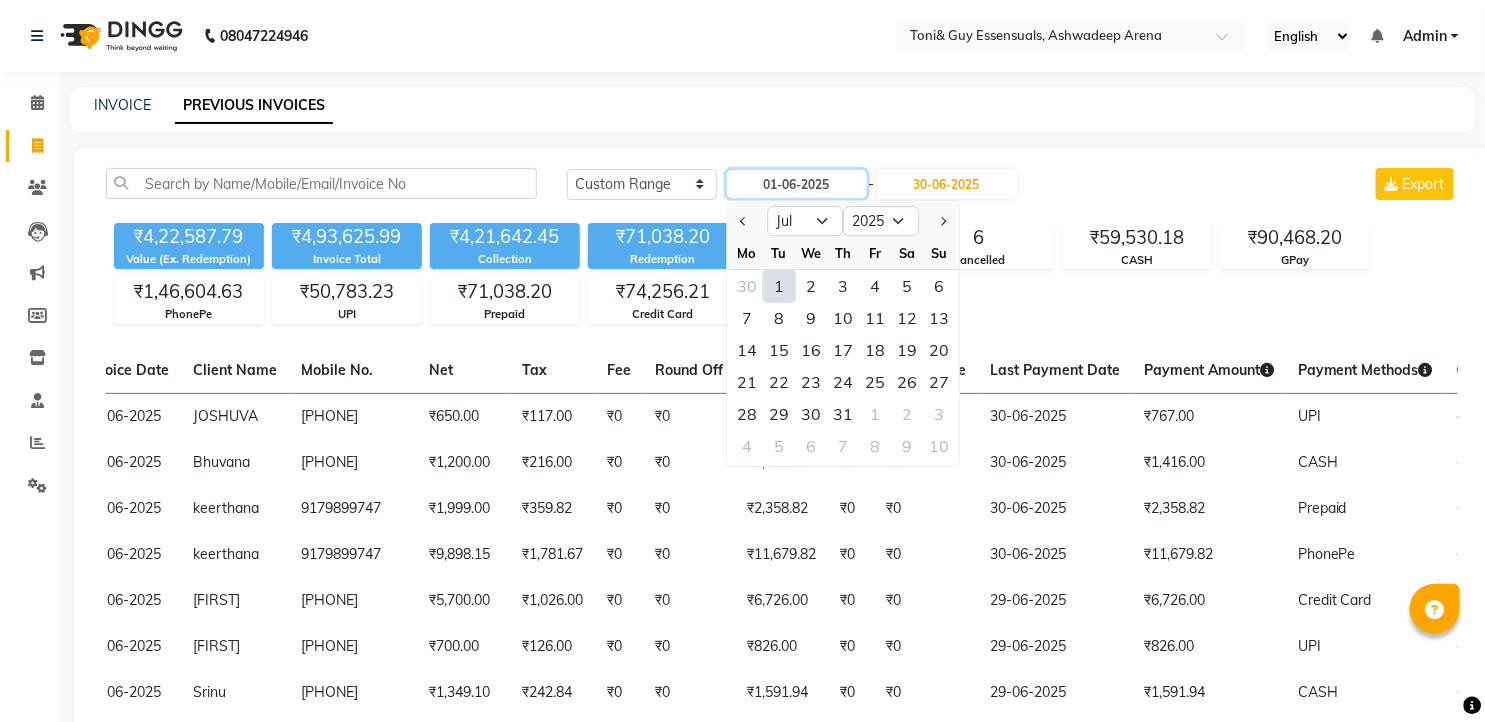 type on "01-07-2025" 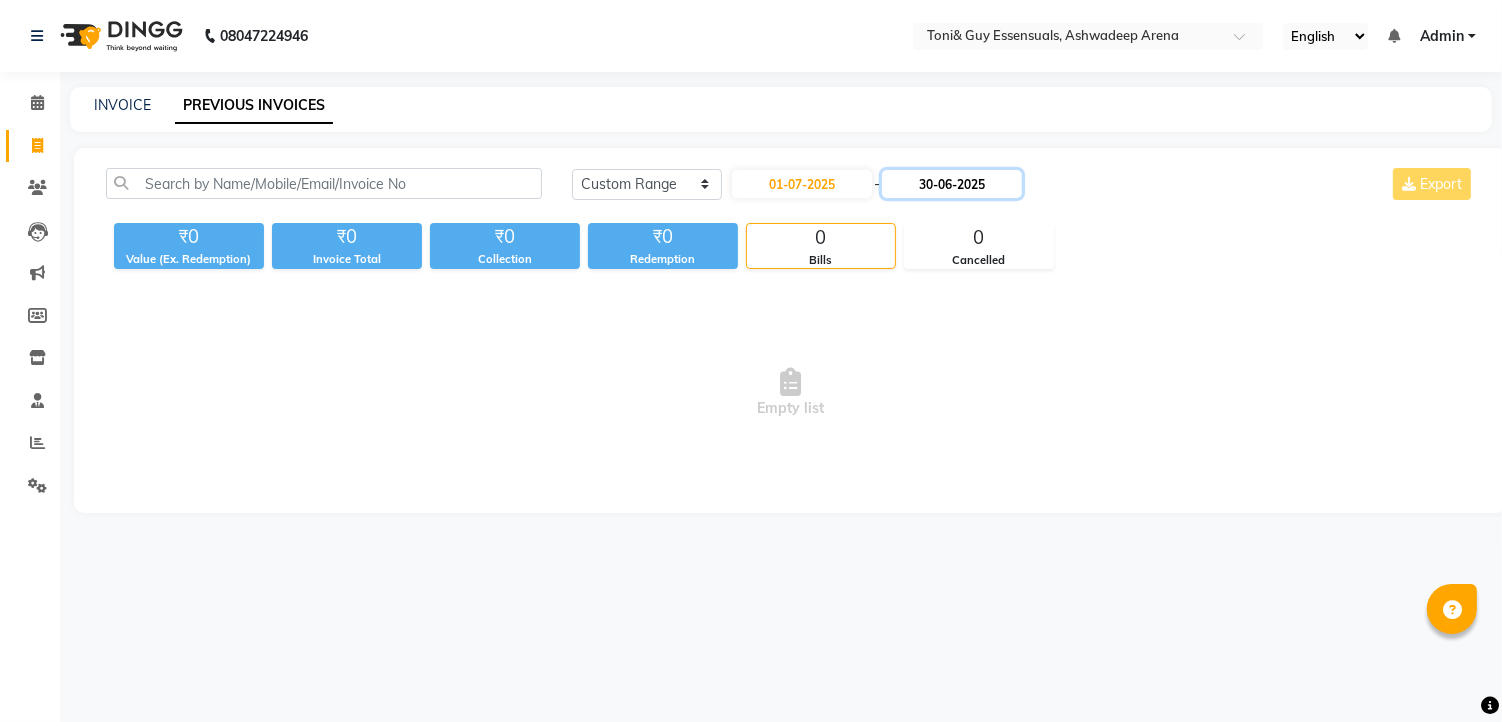 click on "30-06-2025" 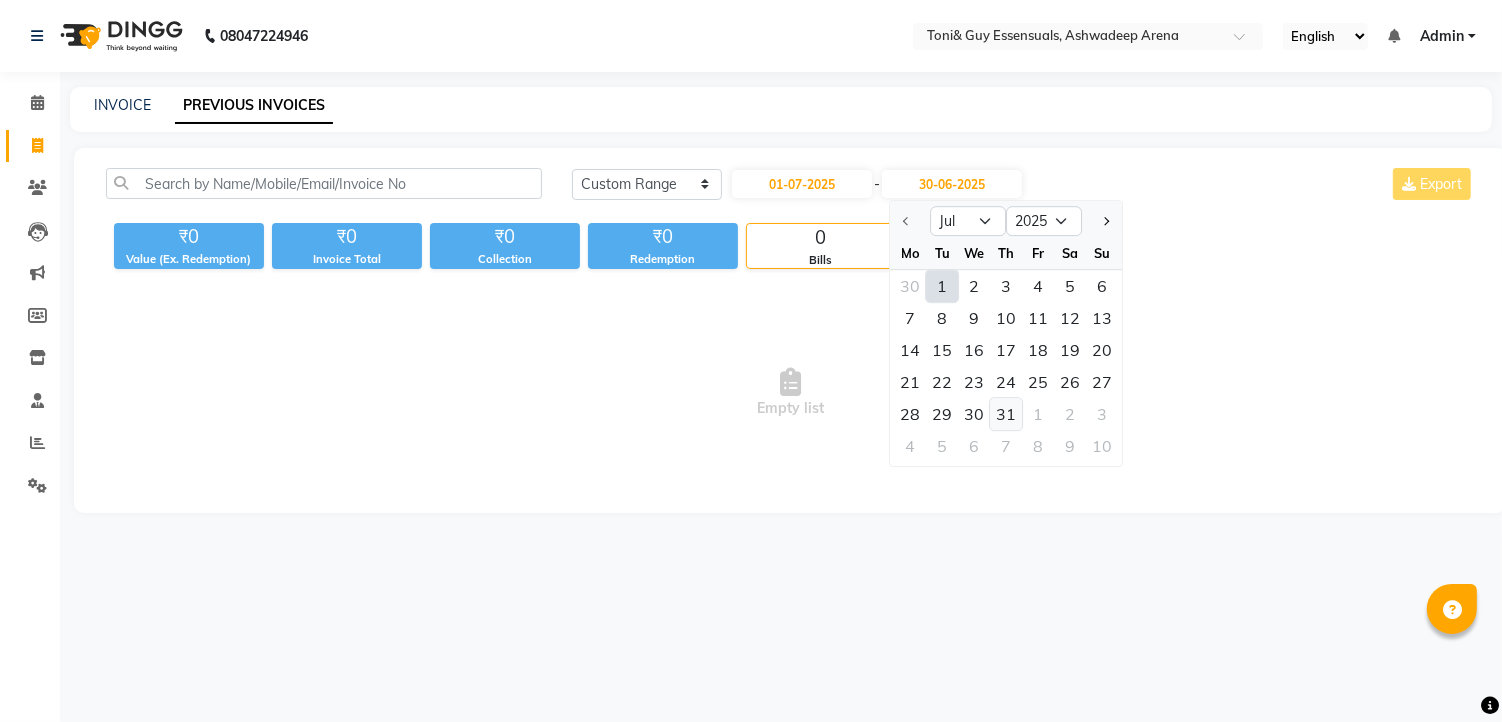 click on "31" 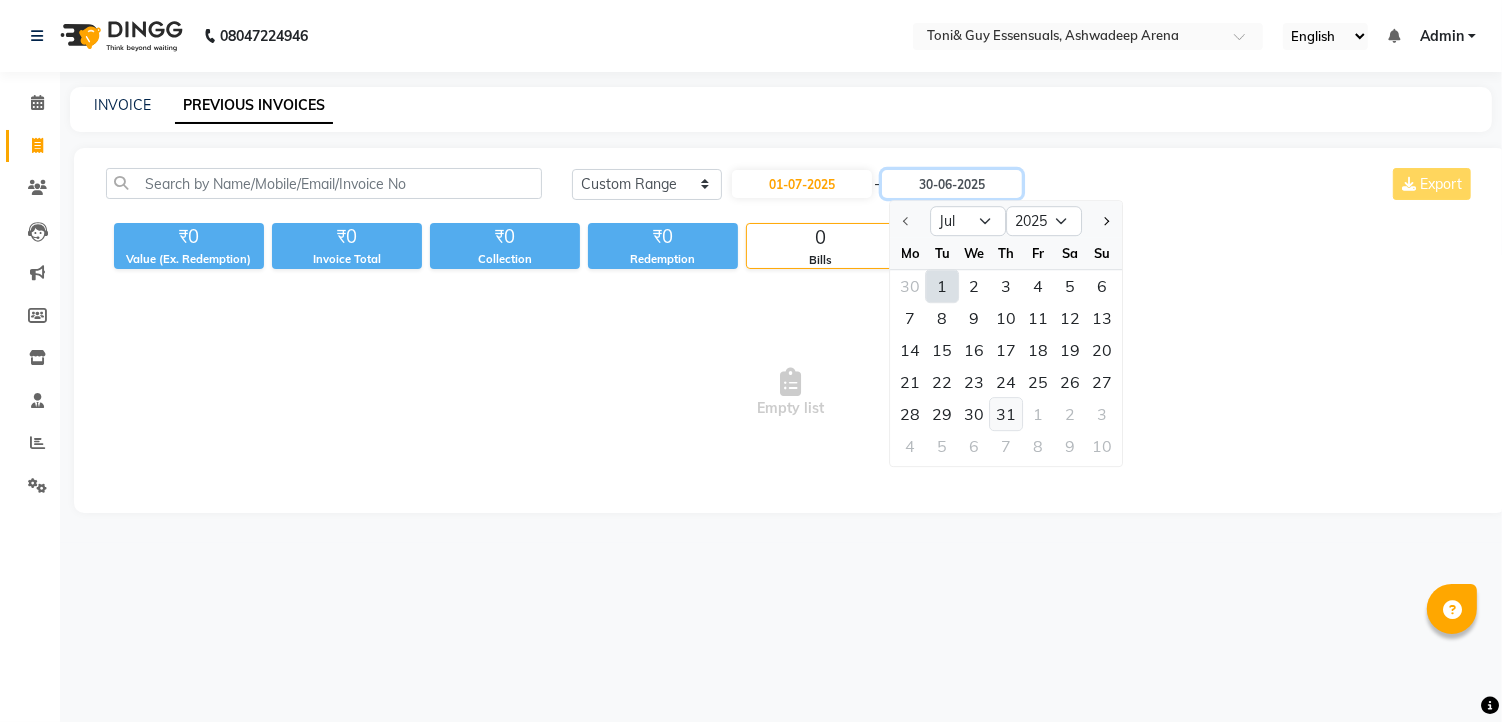 type on "31-07-2025" 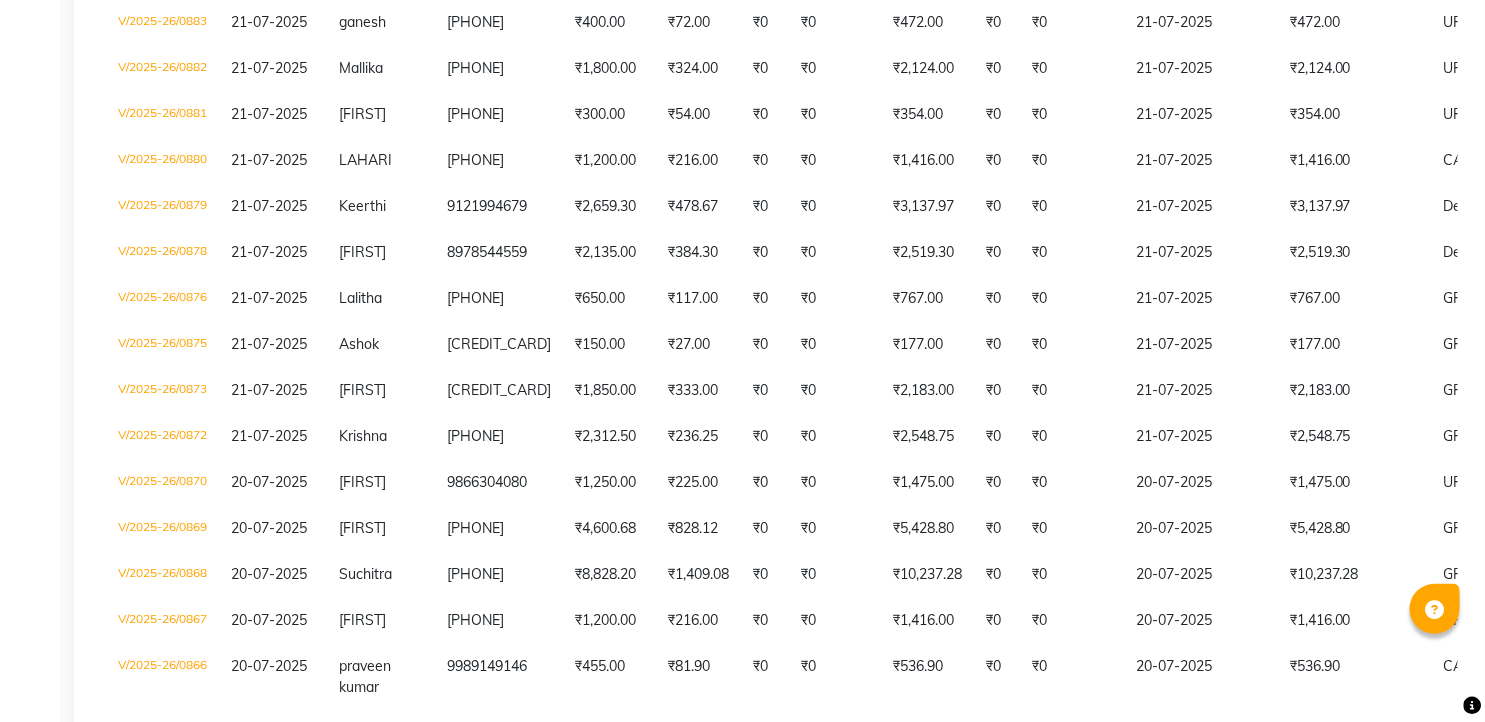 scroll, scrollTop: 4485, scrollLeft: 0, axis: vertical 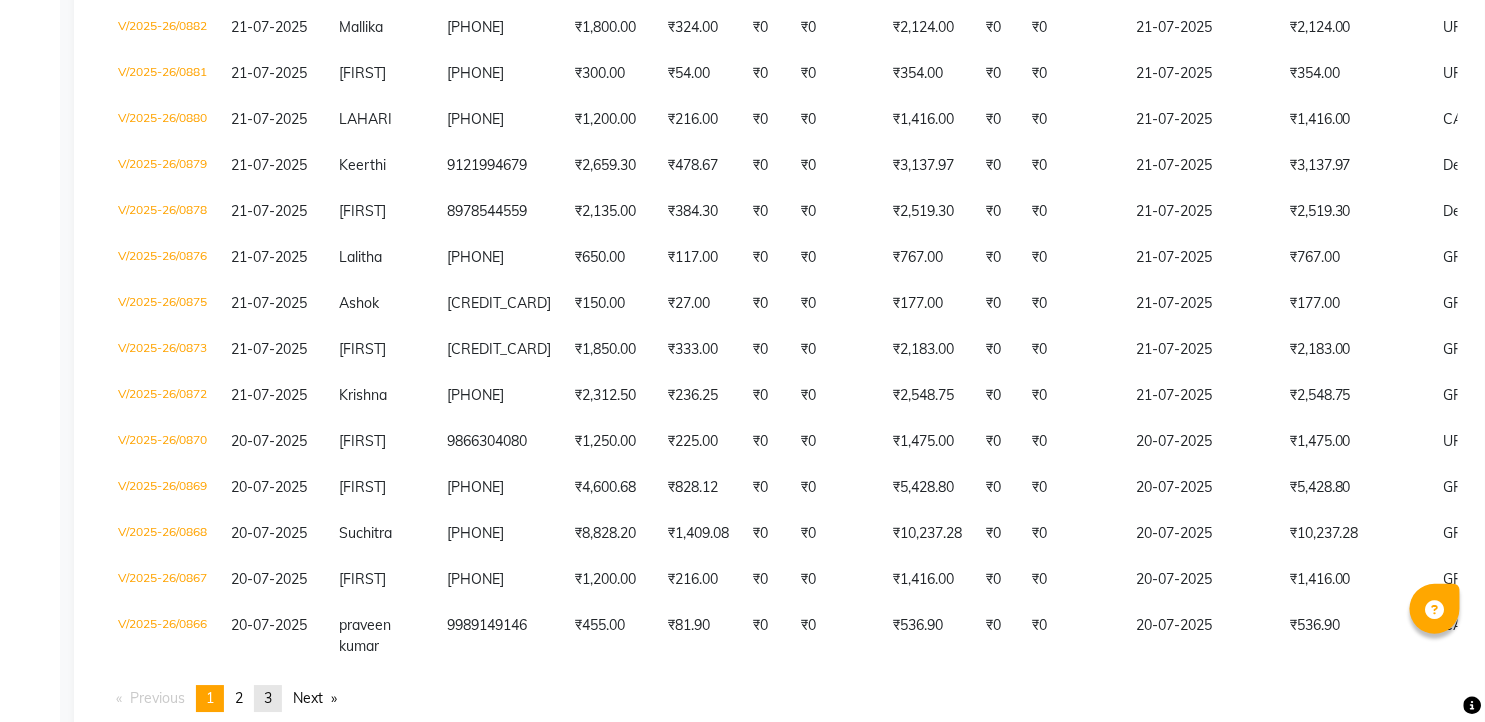 click on "3" at bounding box center [268, 698] 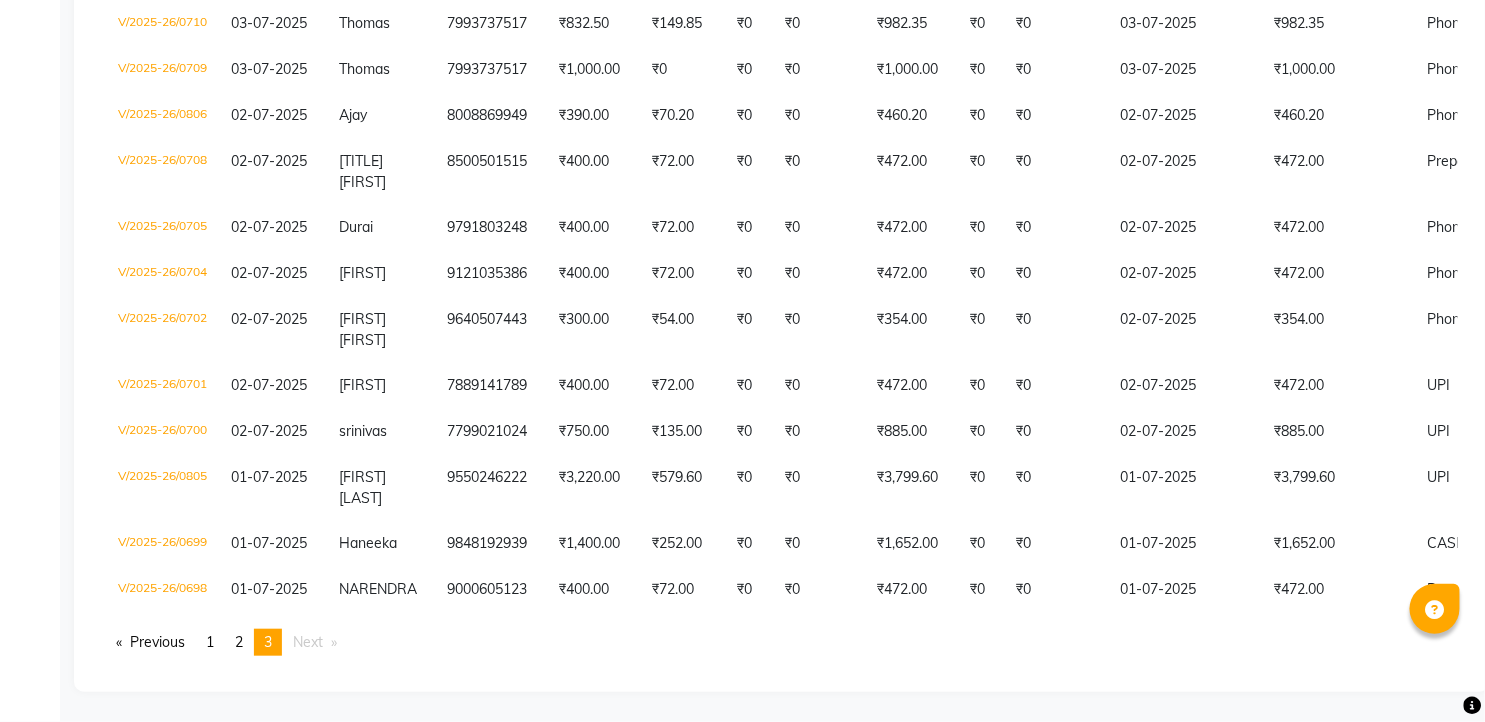 scroll, scrollTop: 2765, scrollLeft: 0, axis: vertical 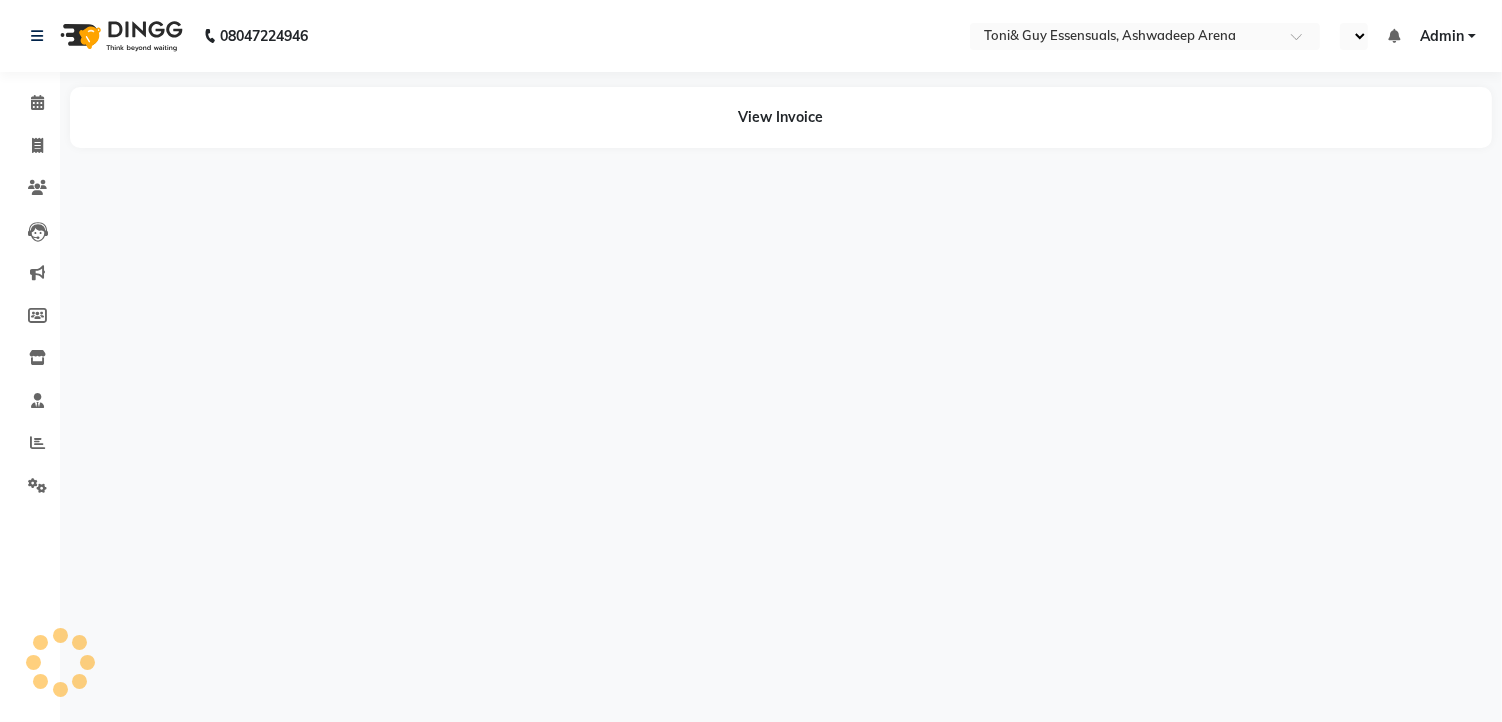 select on "en" 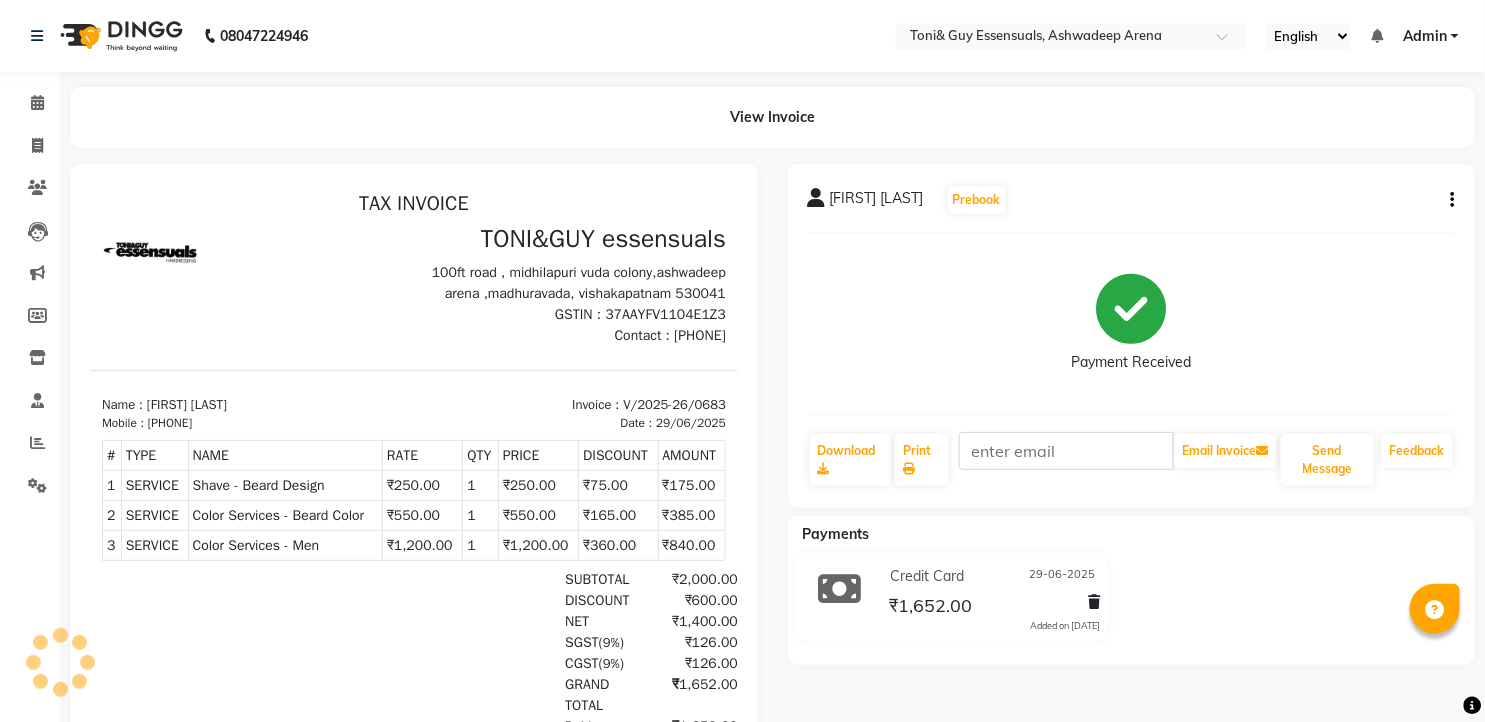scroll, scrollTop: 0, scrollLeft: 0, axis: both 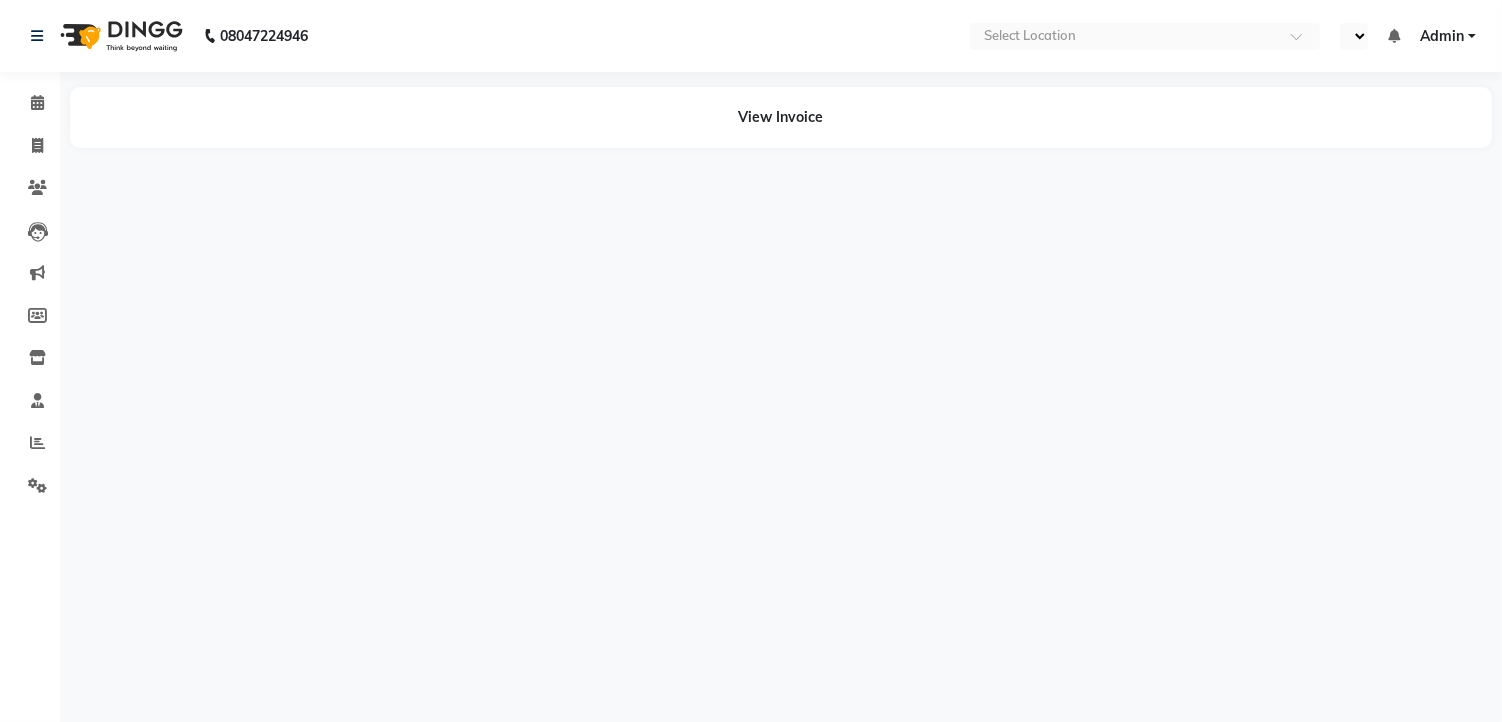 select on "en" 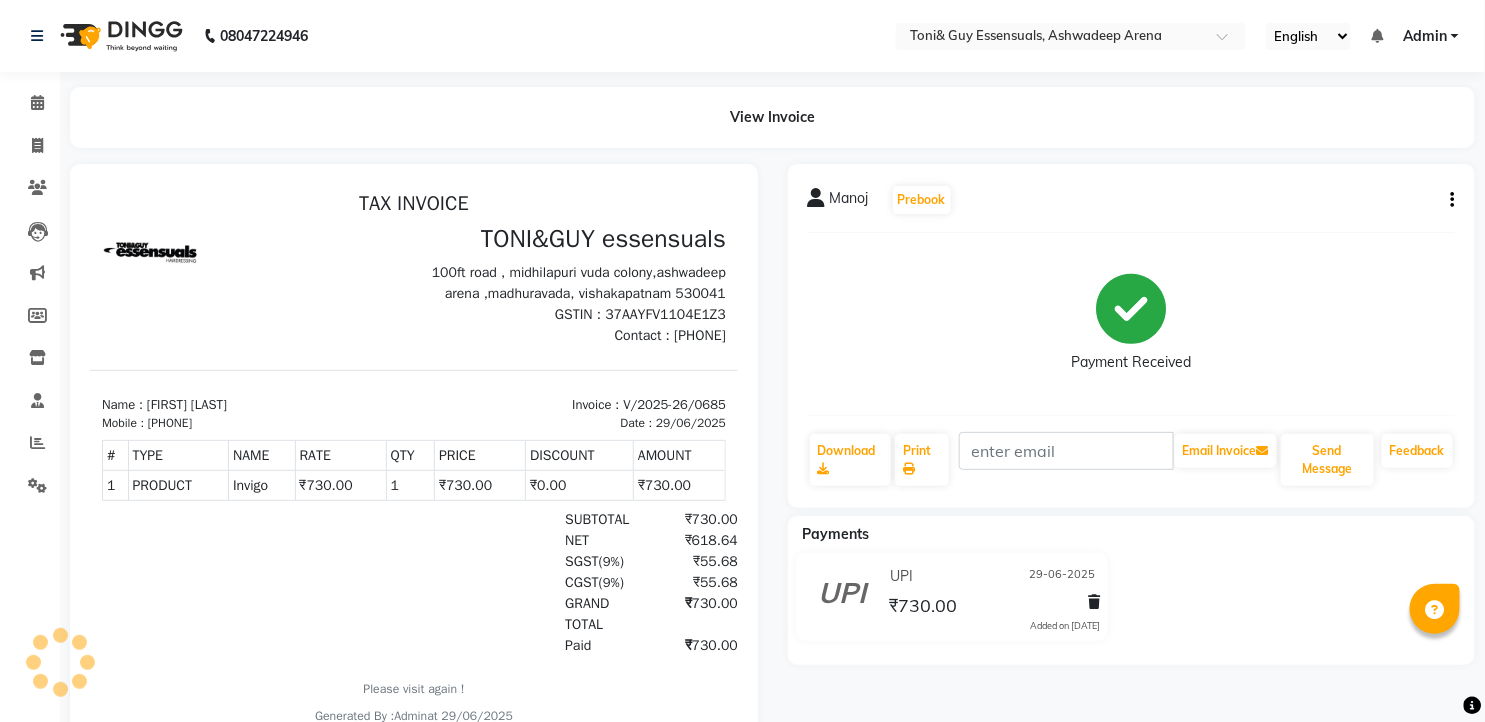 scroll, scrollTop: 0, scrollLeft: 0, axis: both 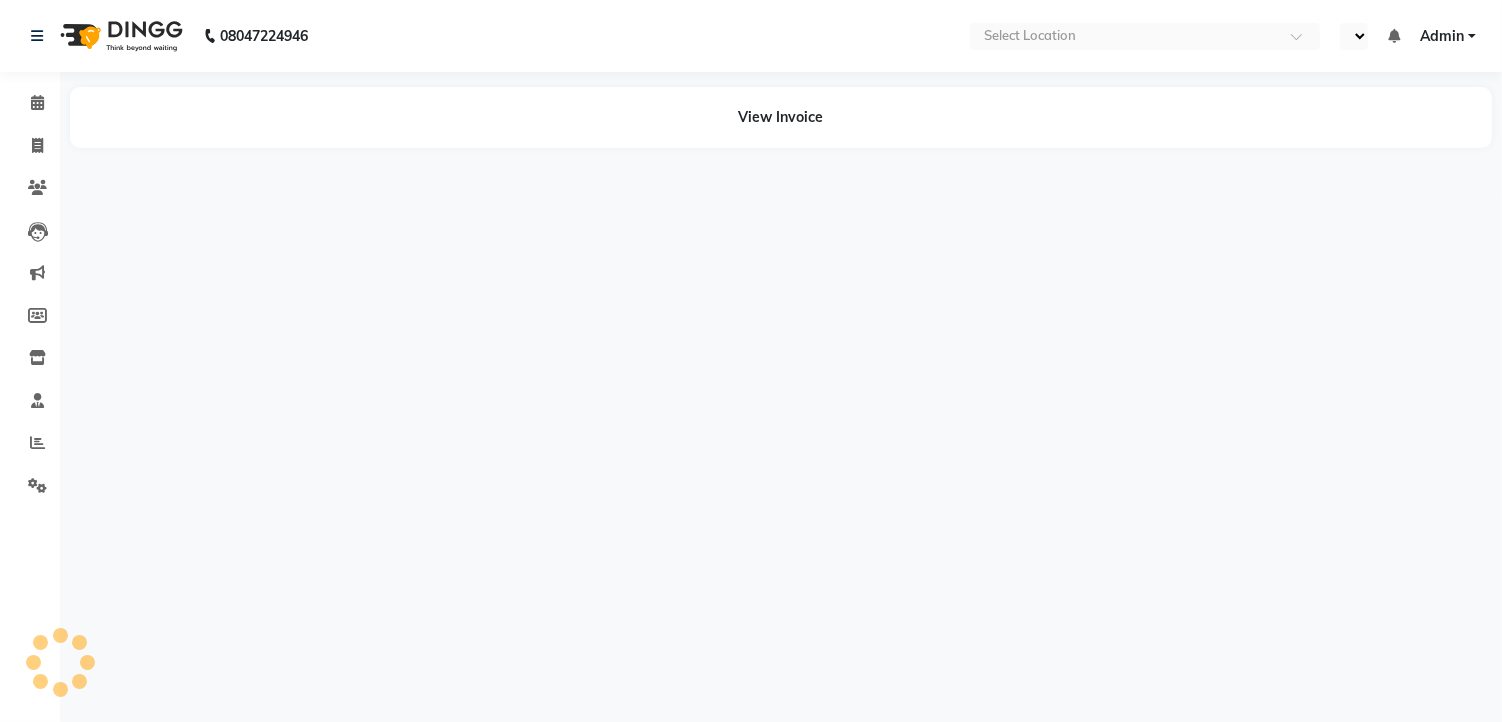 select on "en" 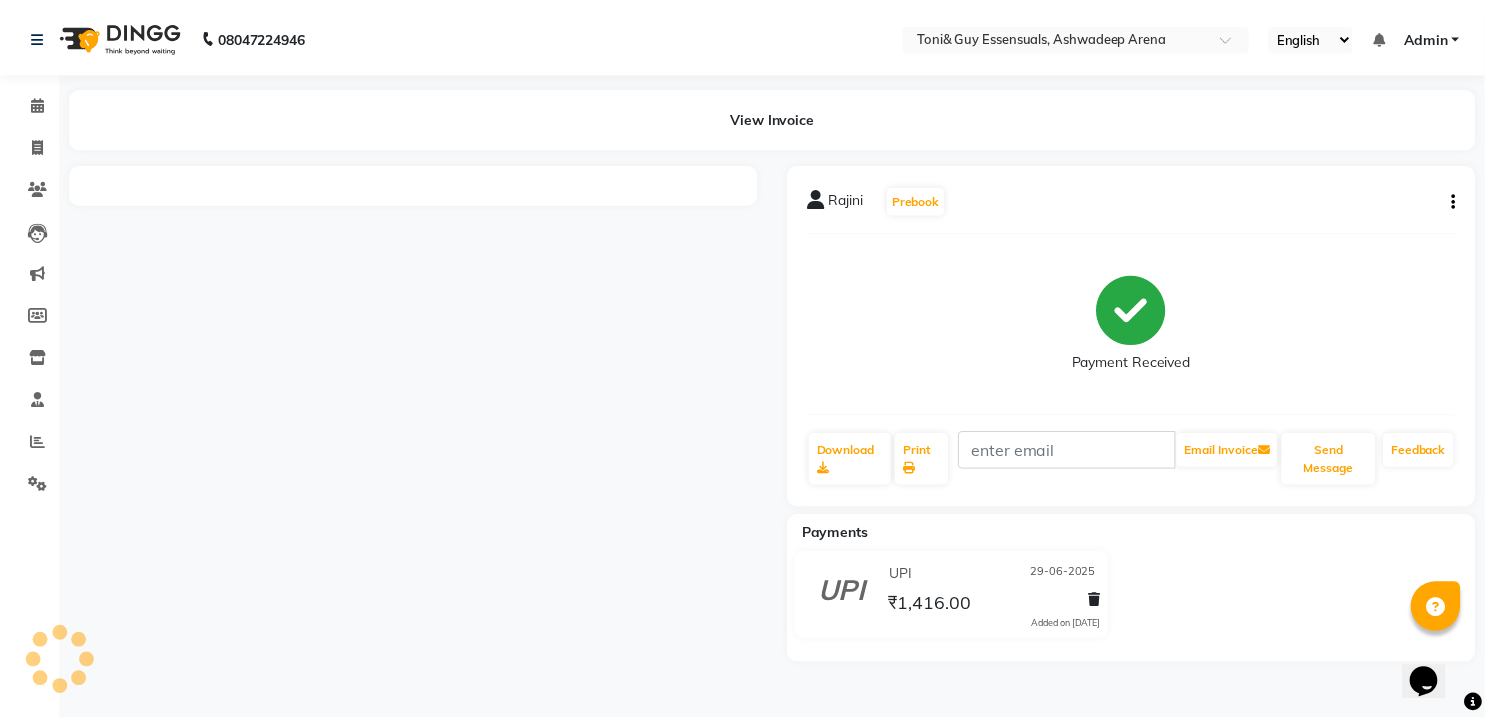 scroll, scrollTop: 0, scrollLeft: 0, axis: both 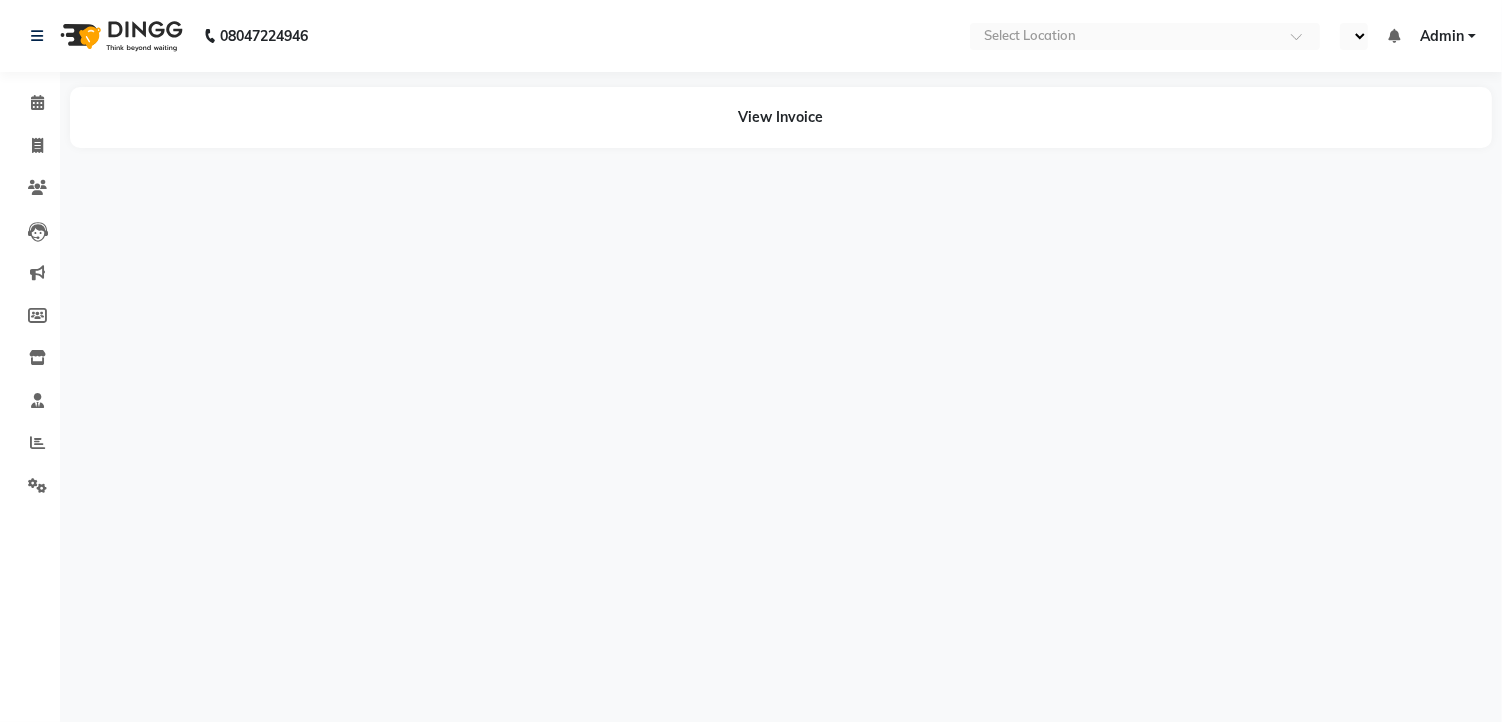 select on "en" 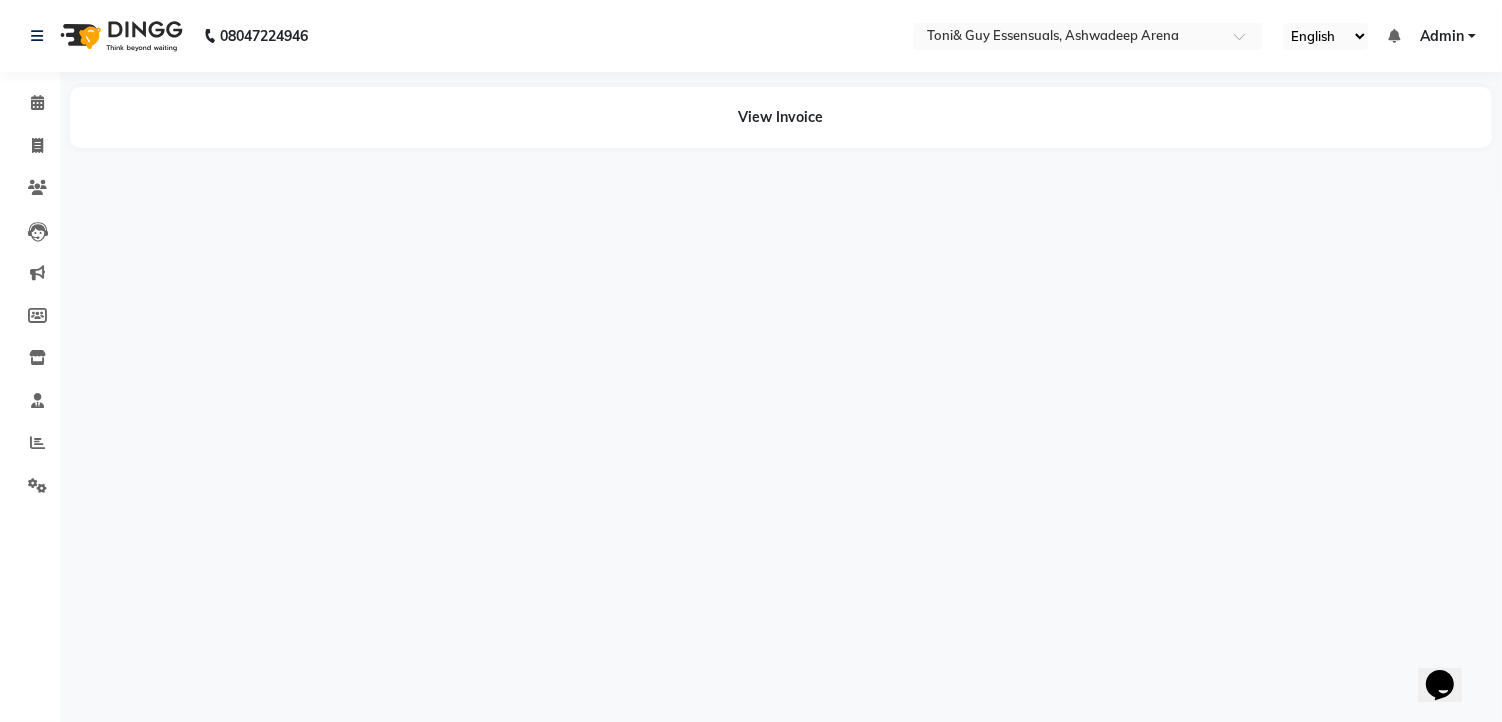 scroll, scrollTop: 0, scrollLeft: 0, axis: both 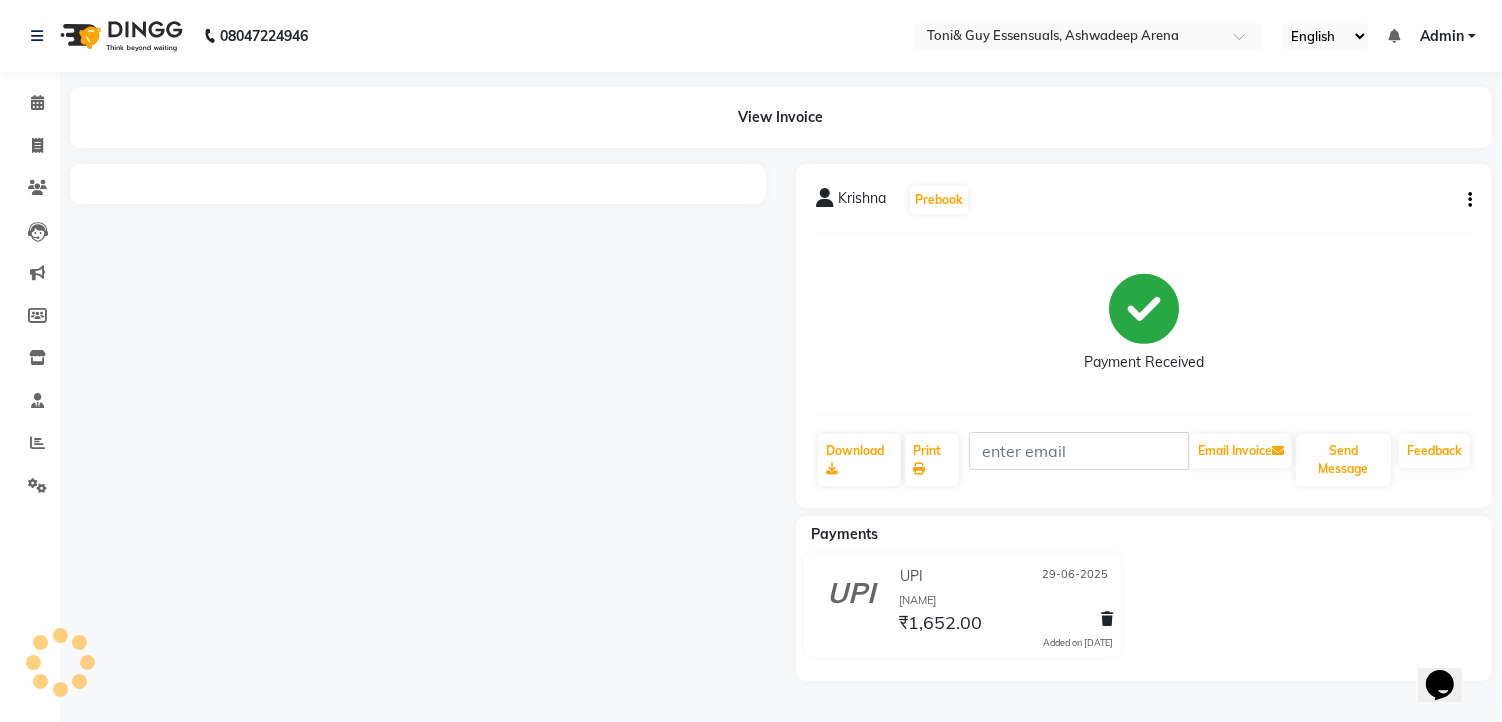 drag, startPoint x: 803, startPoint y: 335, endPoint x: 790, endPoint y: 343, distance: 15.264338 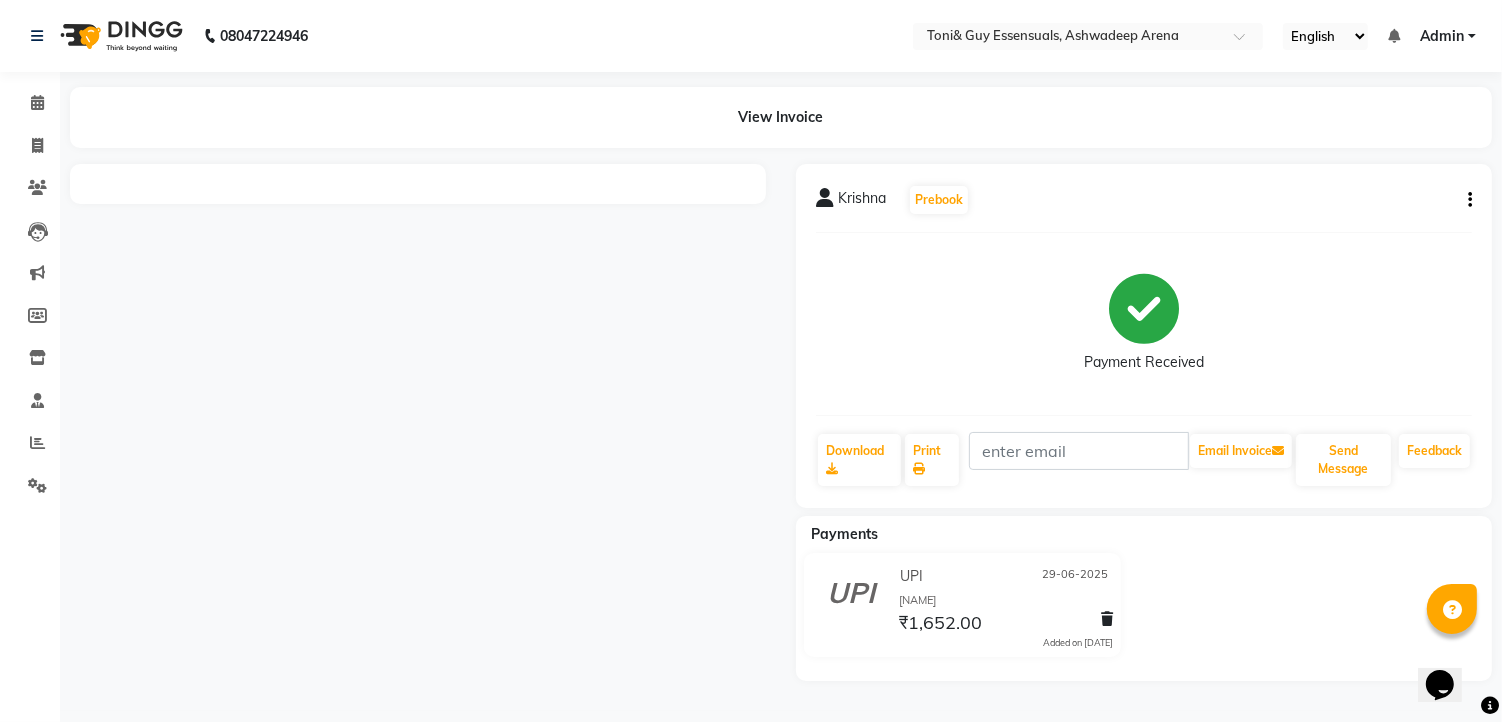 click at bounding box center [418, 422] 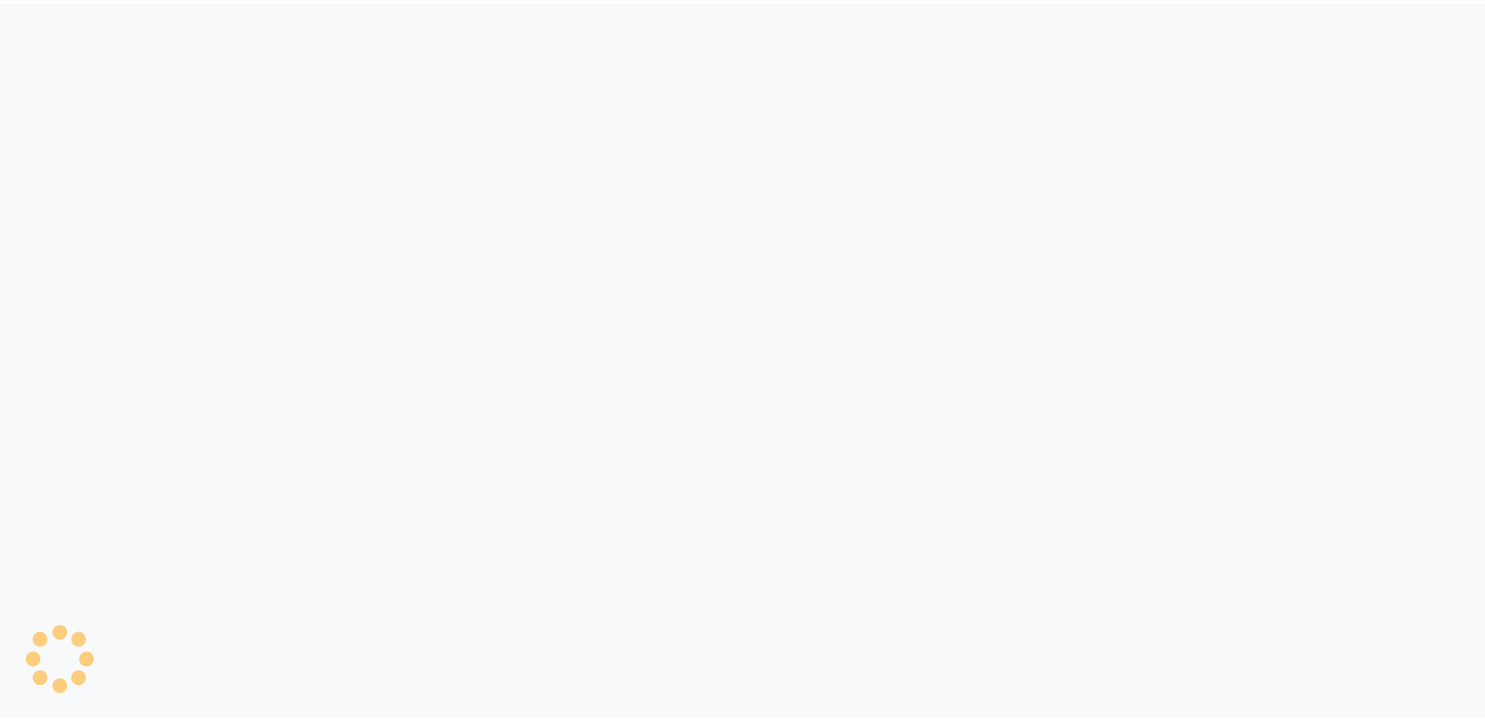 scroll, scrollTop: 0, scrollLeft: 0, axis: both 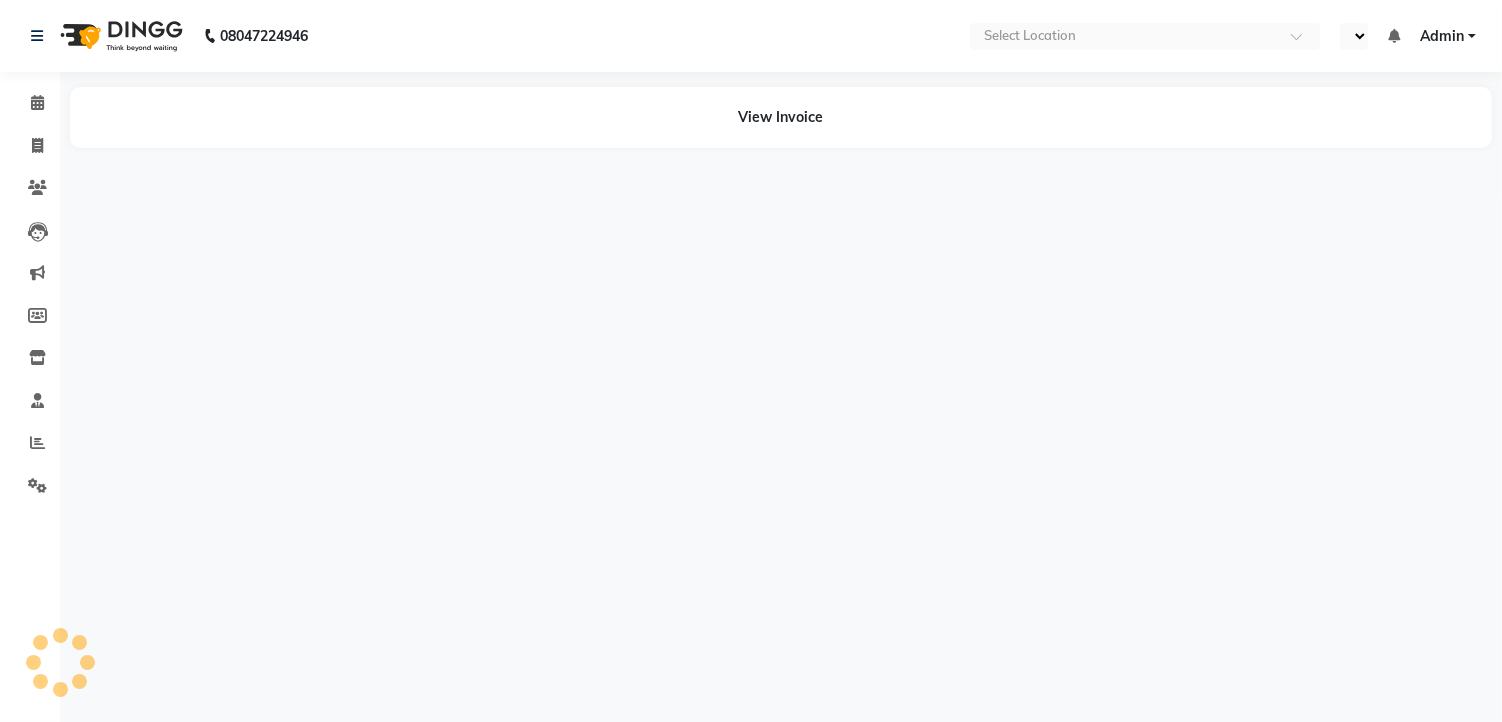 select on "en" 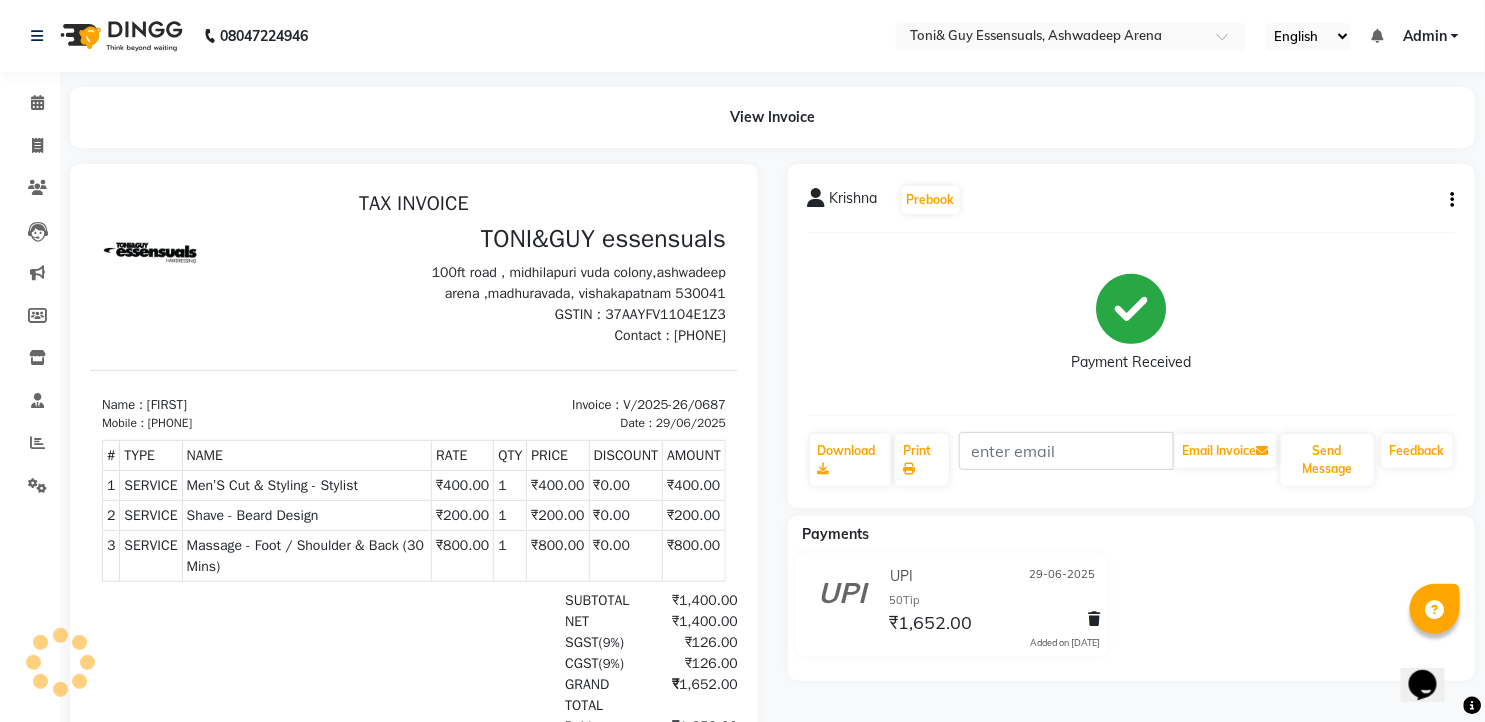 scroll, scrollTop: 0, scrollLeft: 0, axis: both 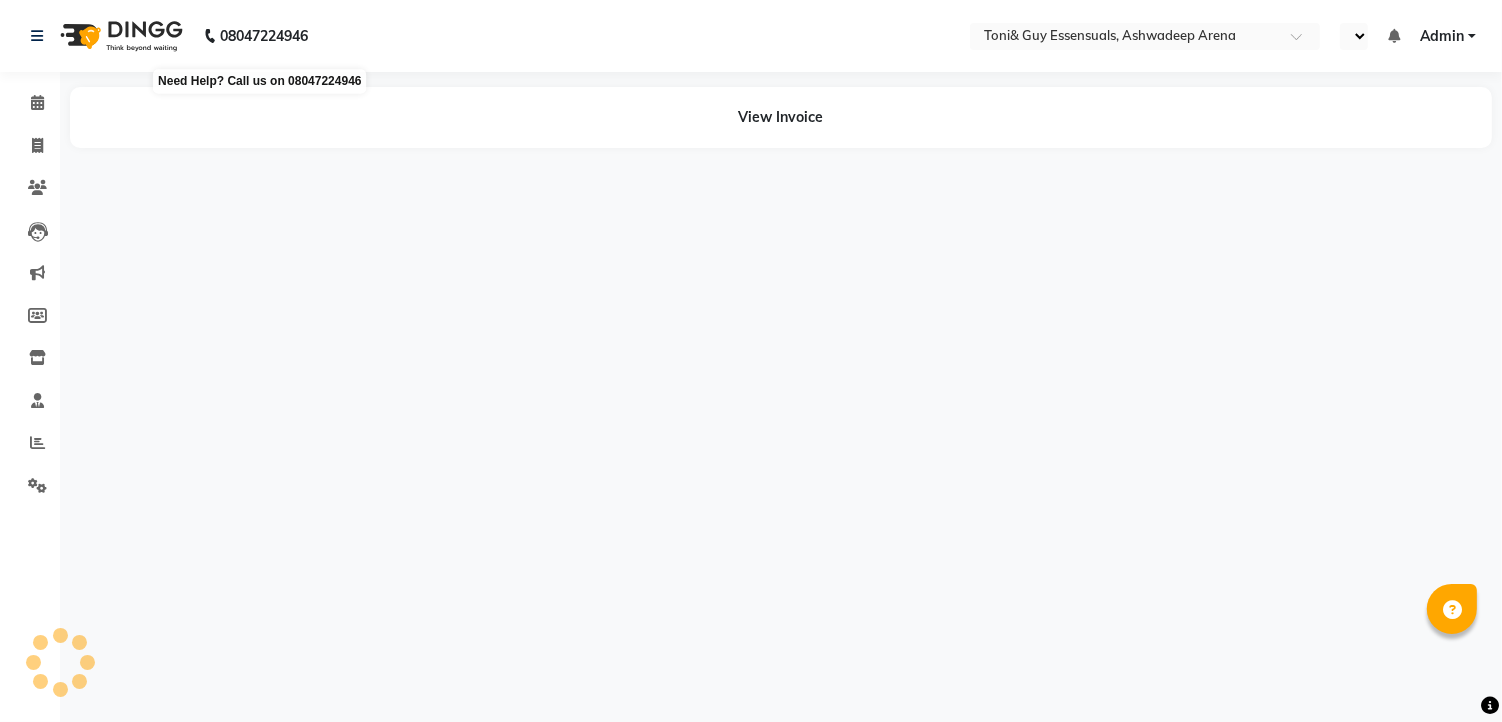 select on "en" 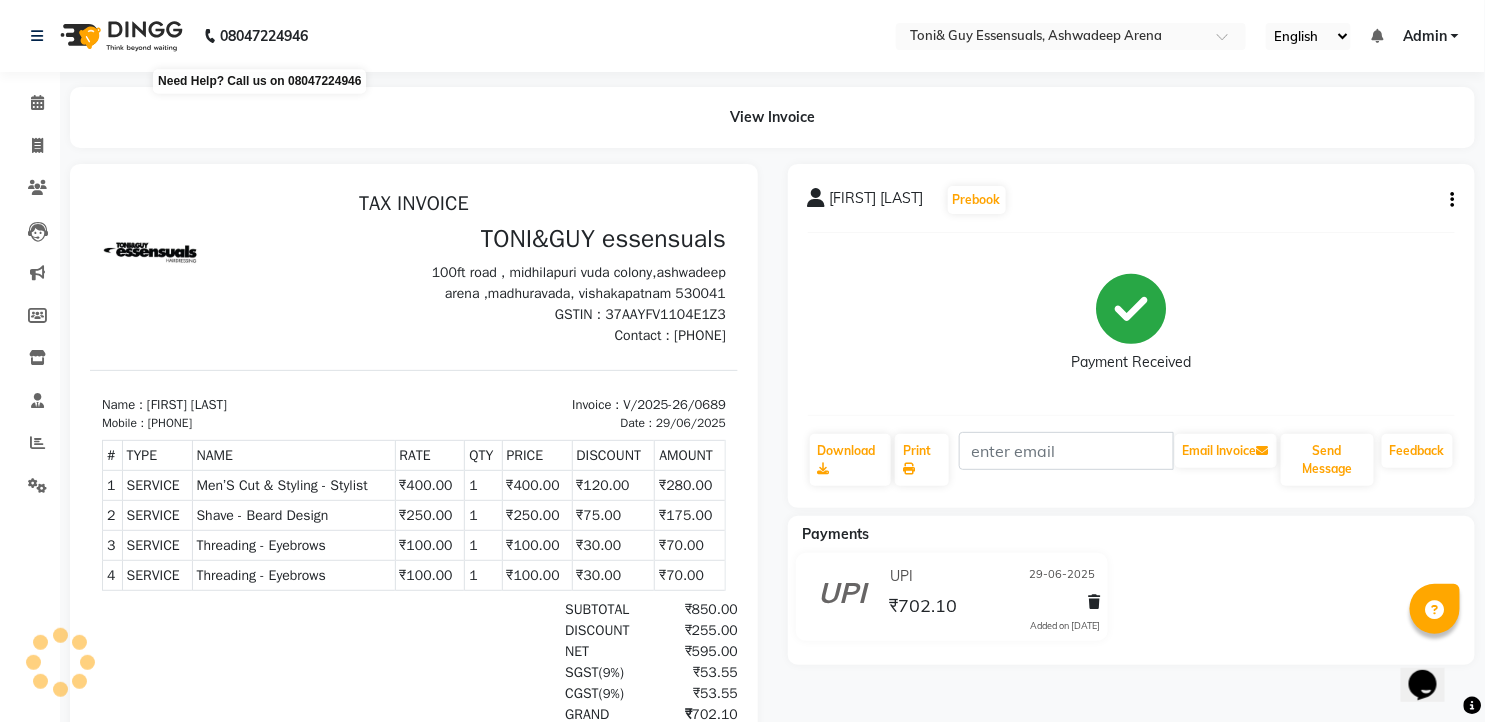 scroll, scrollTop: 0, scrollLeft: 0, axis: both 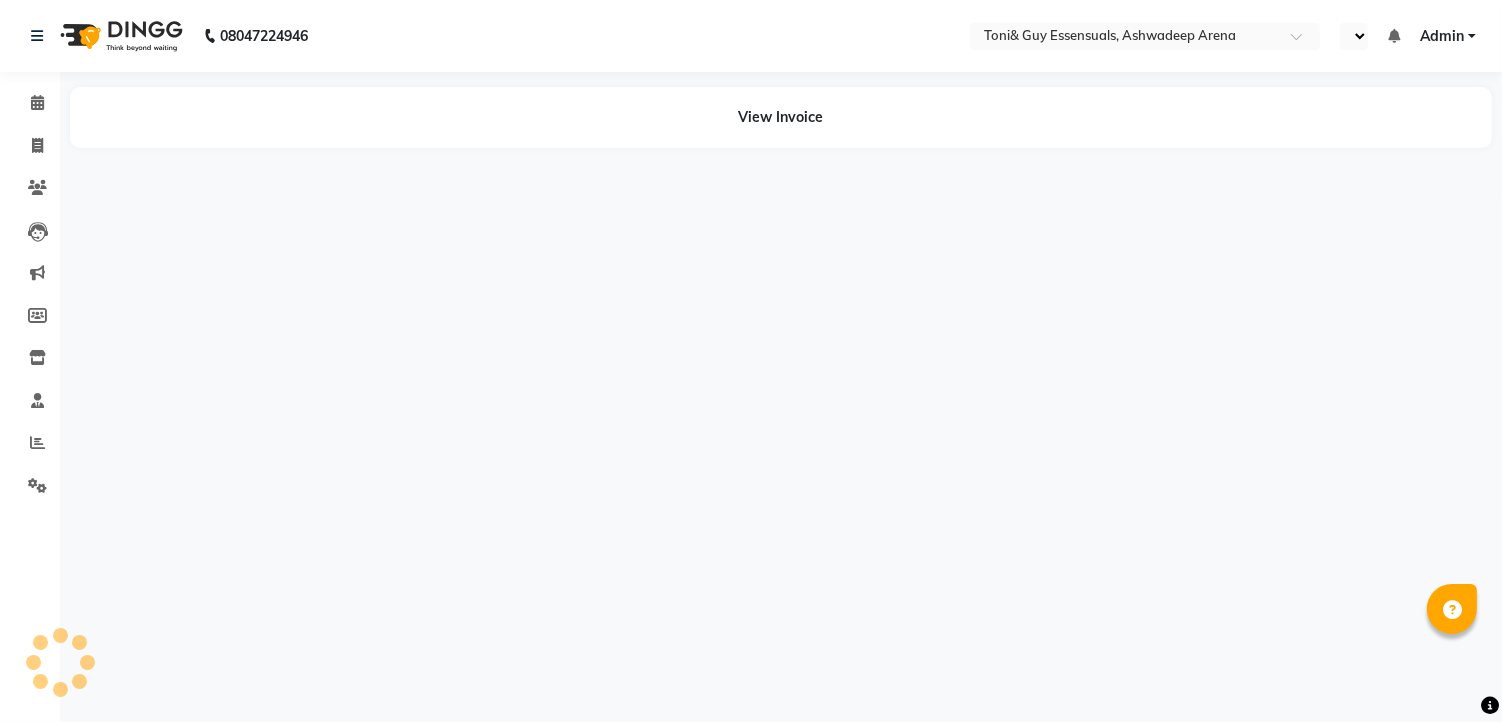 select on "en" 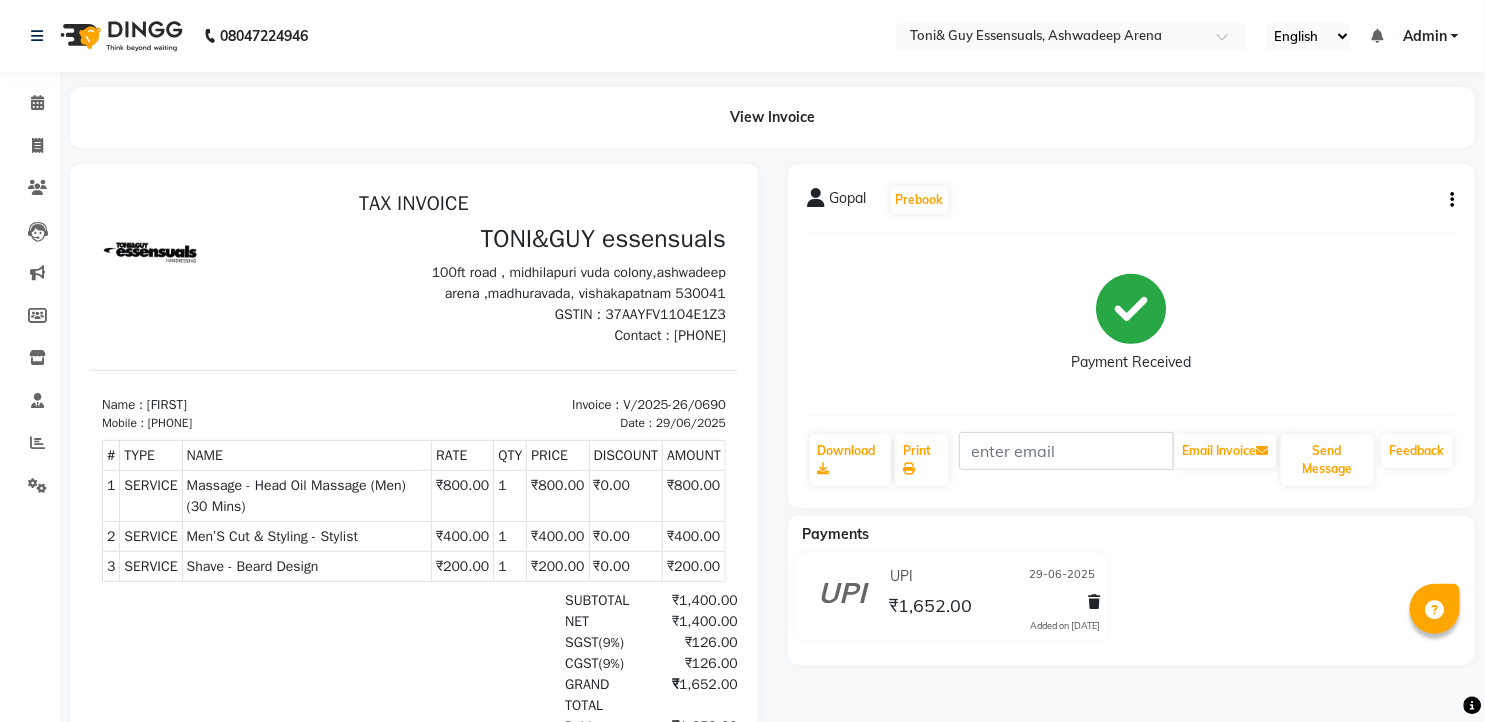 scroll, scrollTop: 0, scrollLeft: 0, axis: both 